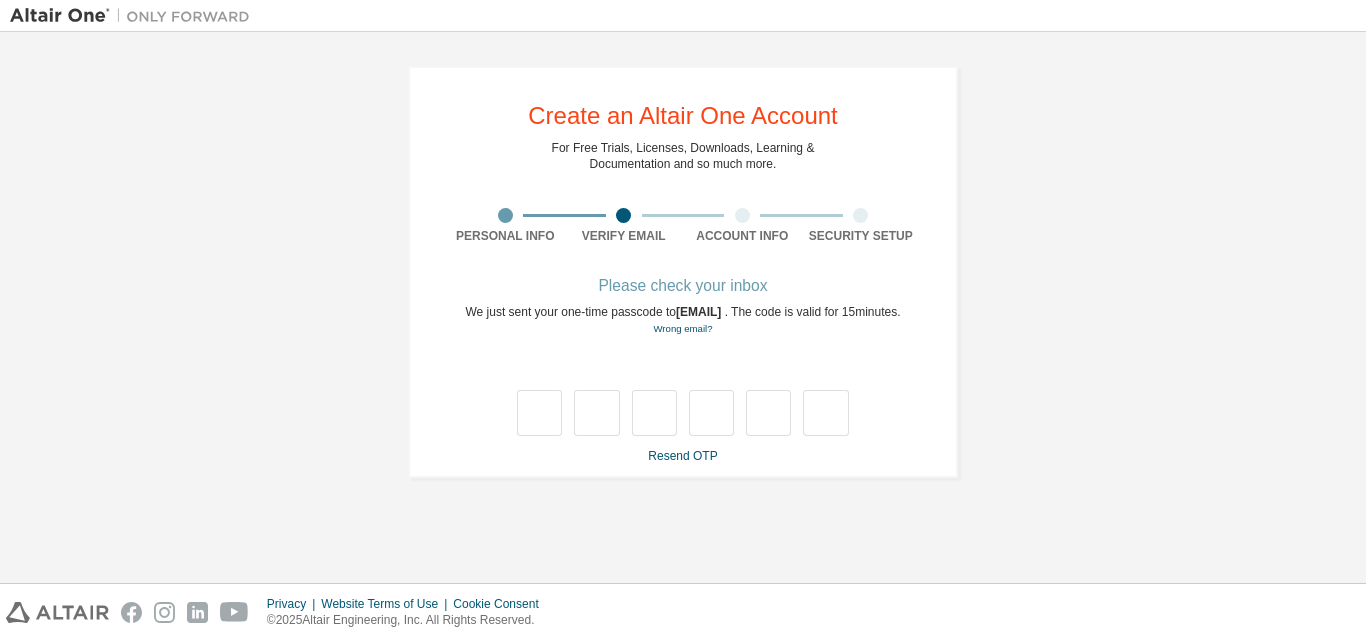 scroll, scrollTop: 0, scrollLeft: 0, axis: both 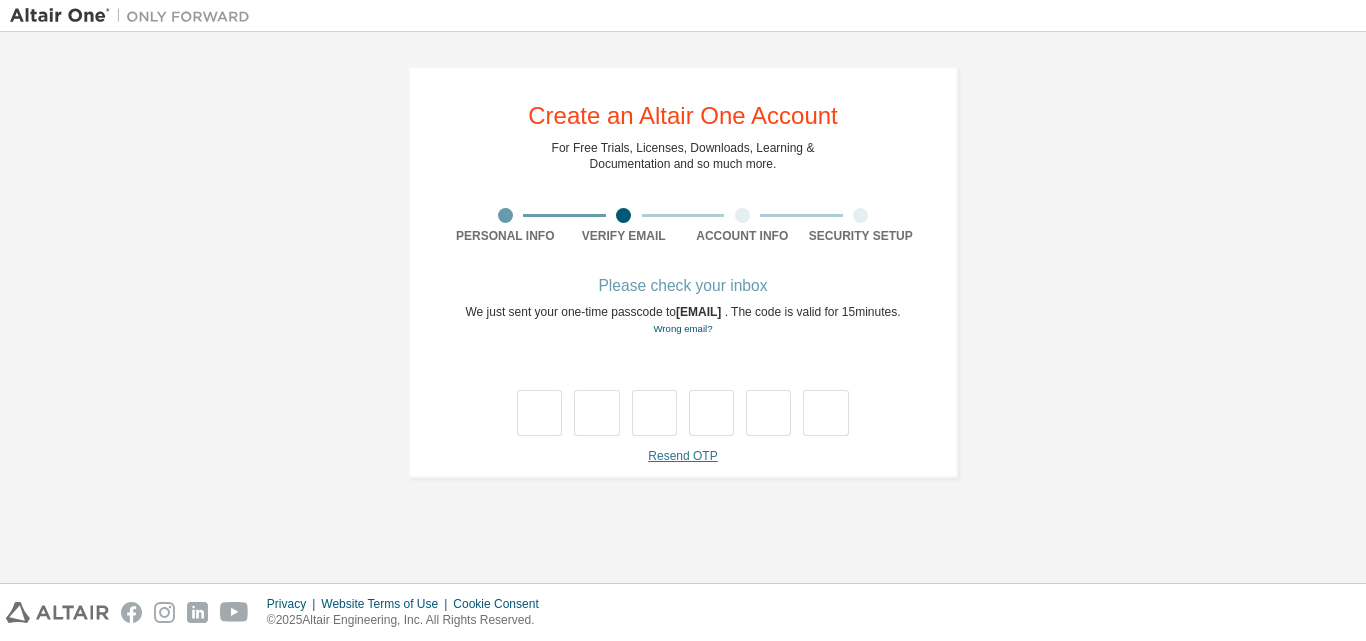click on "Resend OTP" at bounding box center [682, 456] 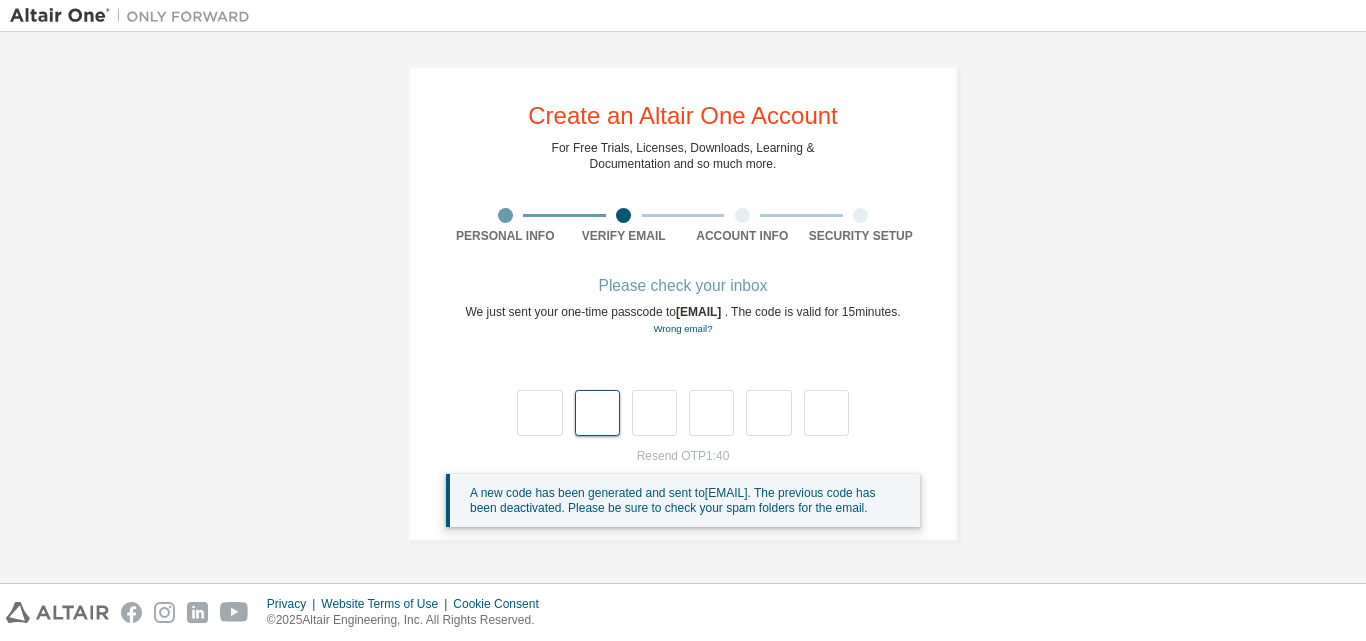 click at bounding box center (597, 413) 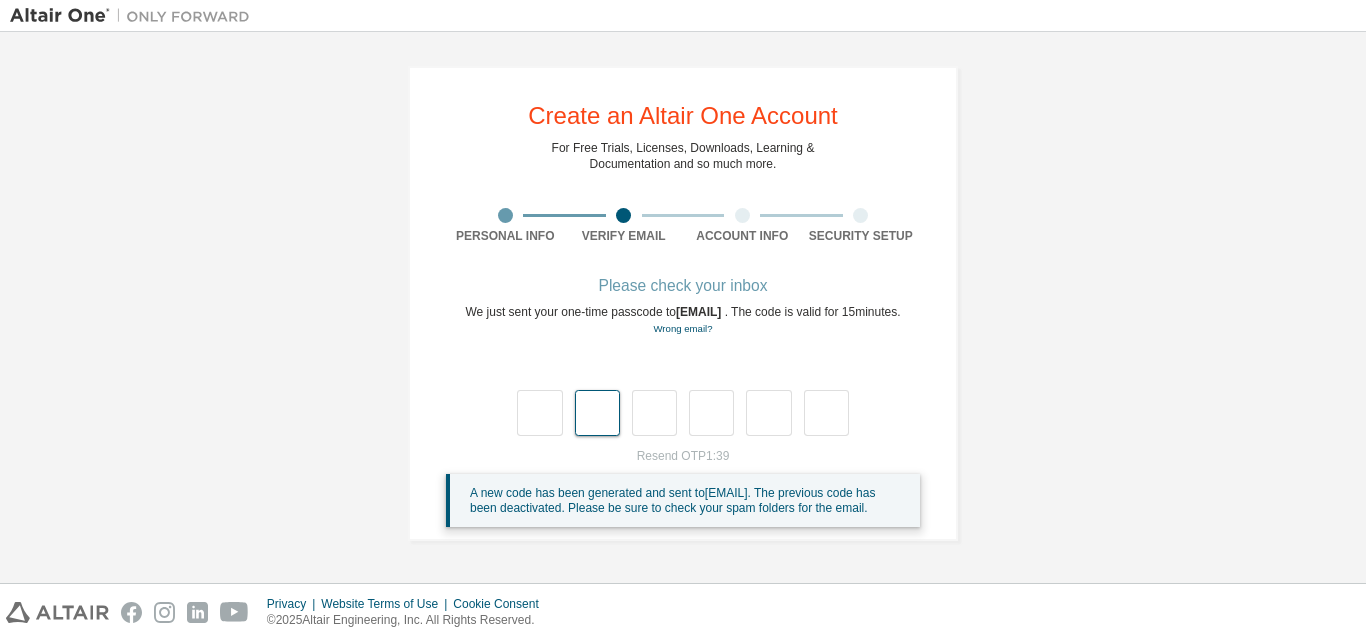 click at bounding box center (597, 413) 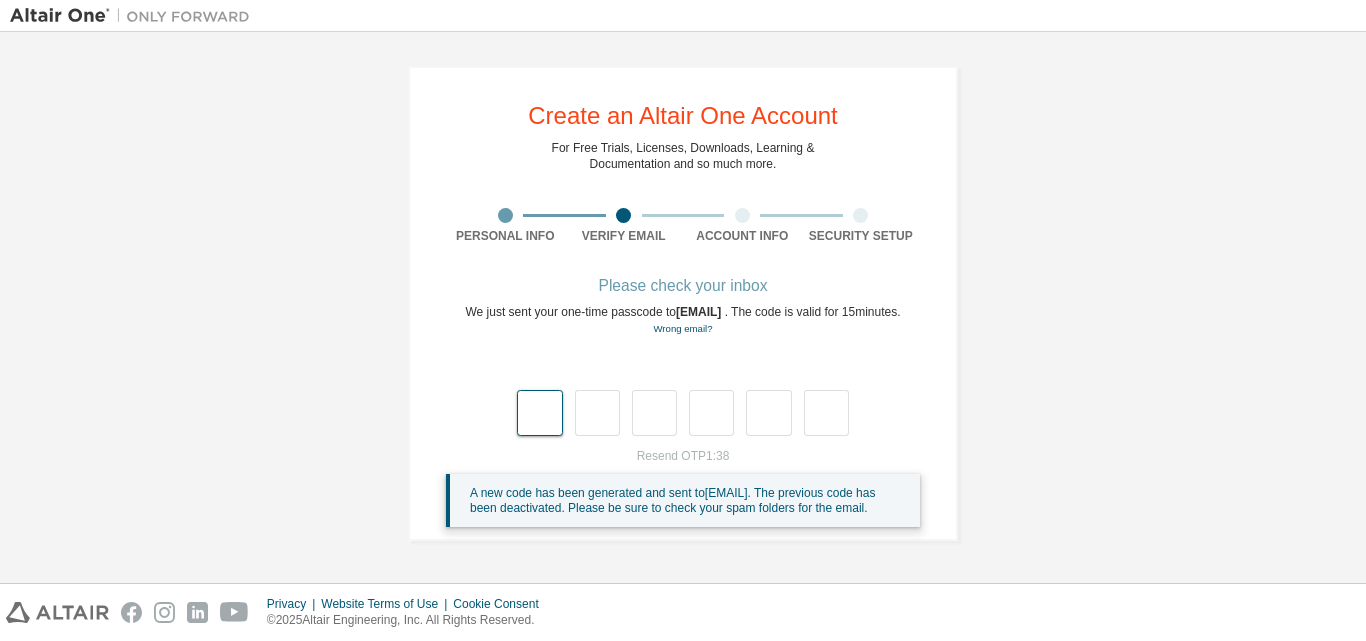 click at bounding box center (539, 413) 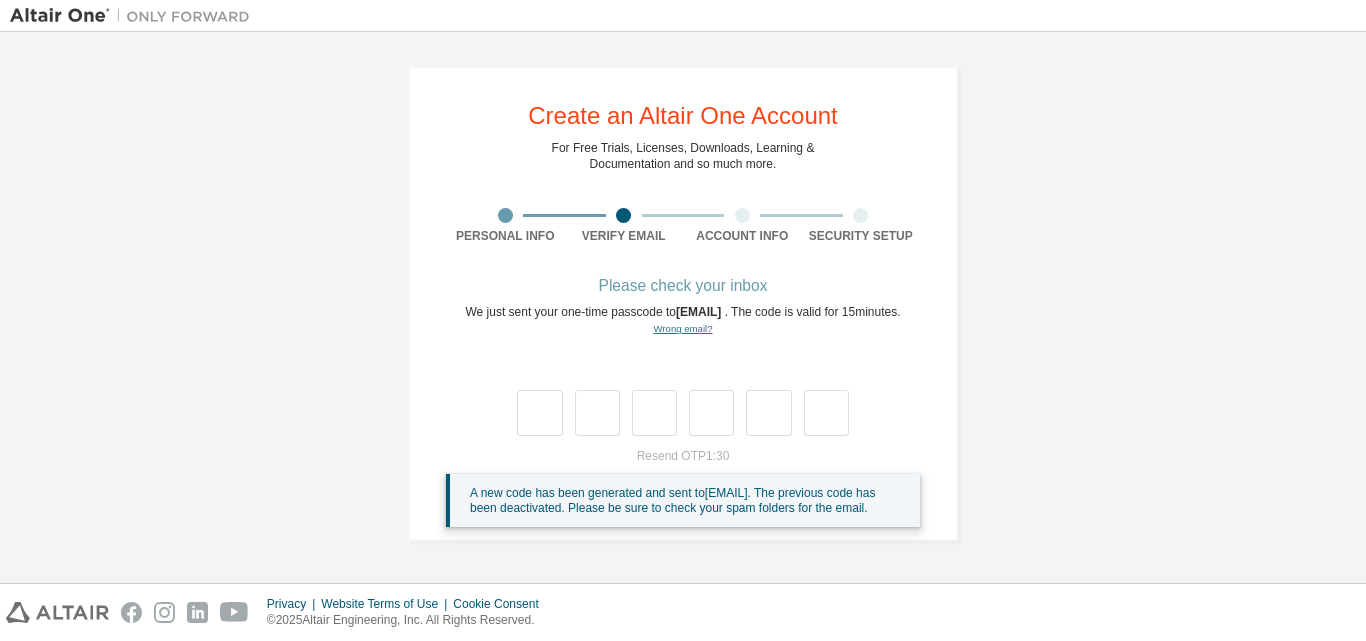 click on "Wrong email?" at bounding box center (682, 328) 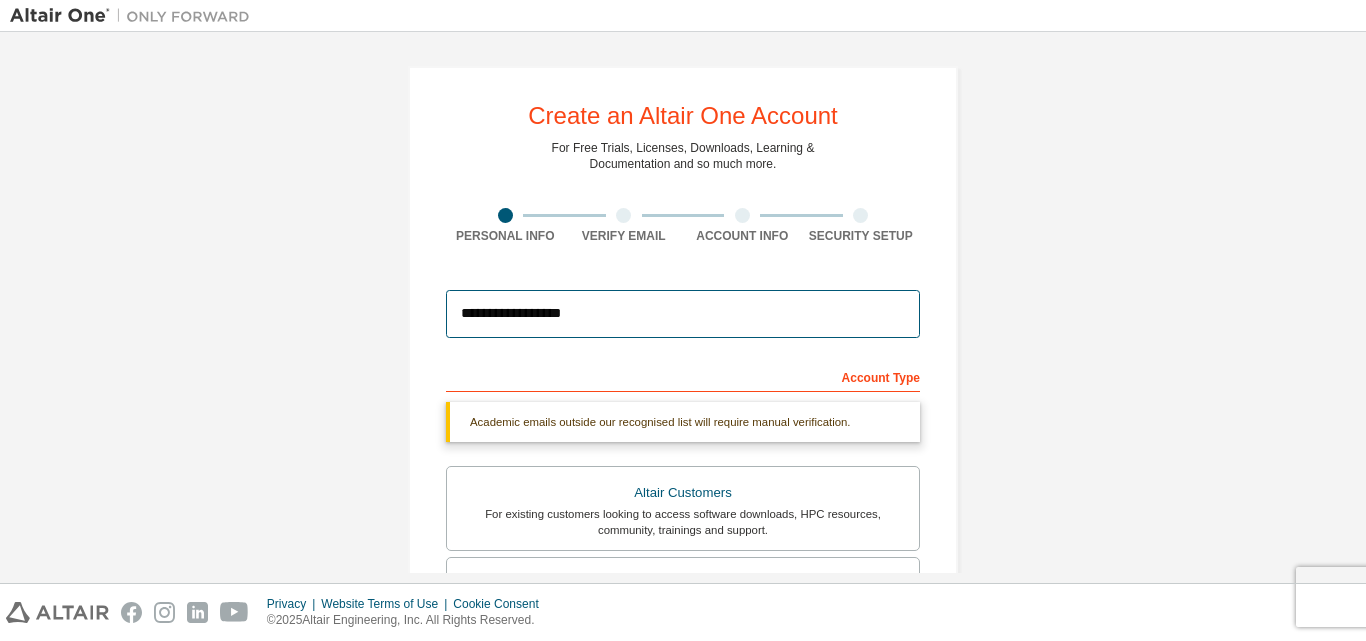 click on "**********" at bounding box center (683, 314) 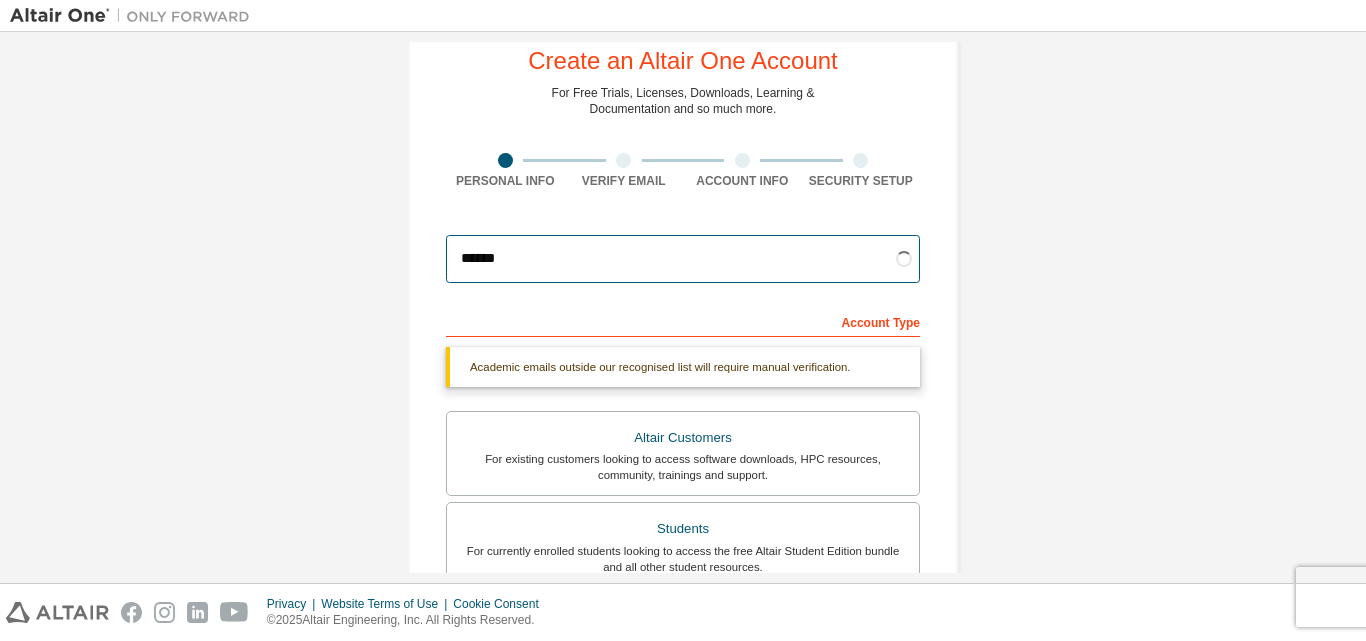 scroll, scrollTop: 54, scrollLeft: 0, axis: vertical 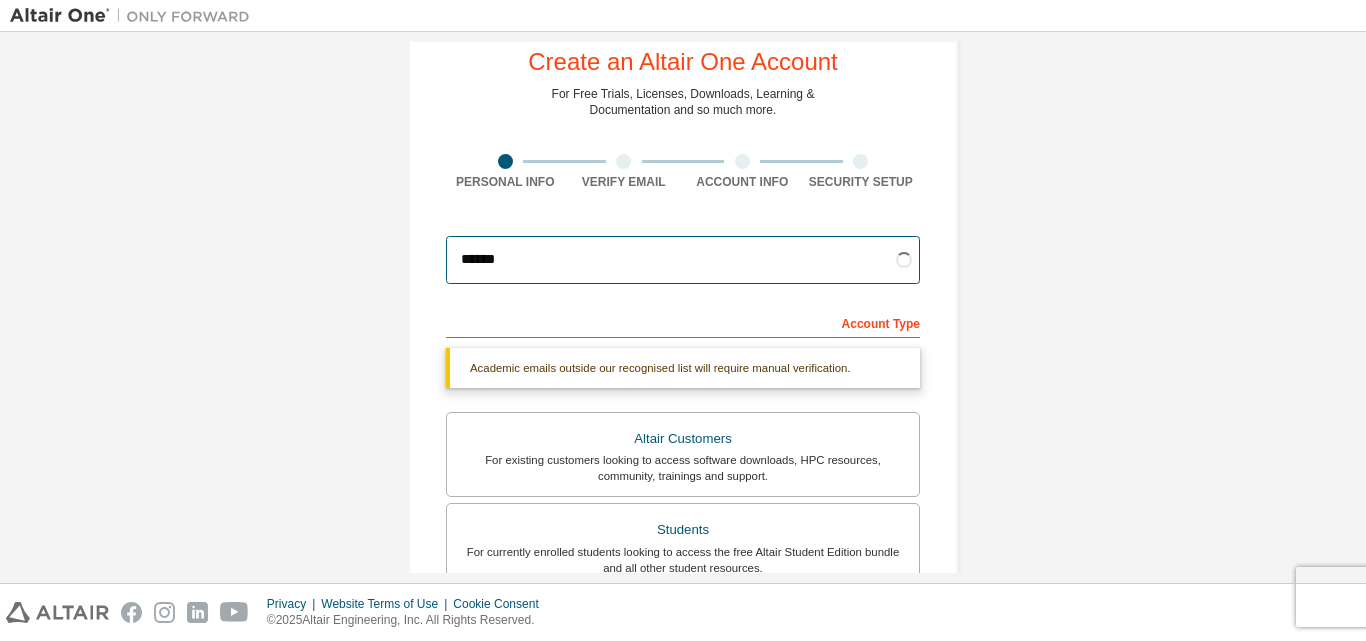 click on "******" at bounding box center (683, 260) 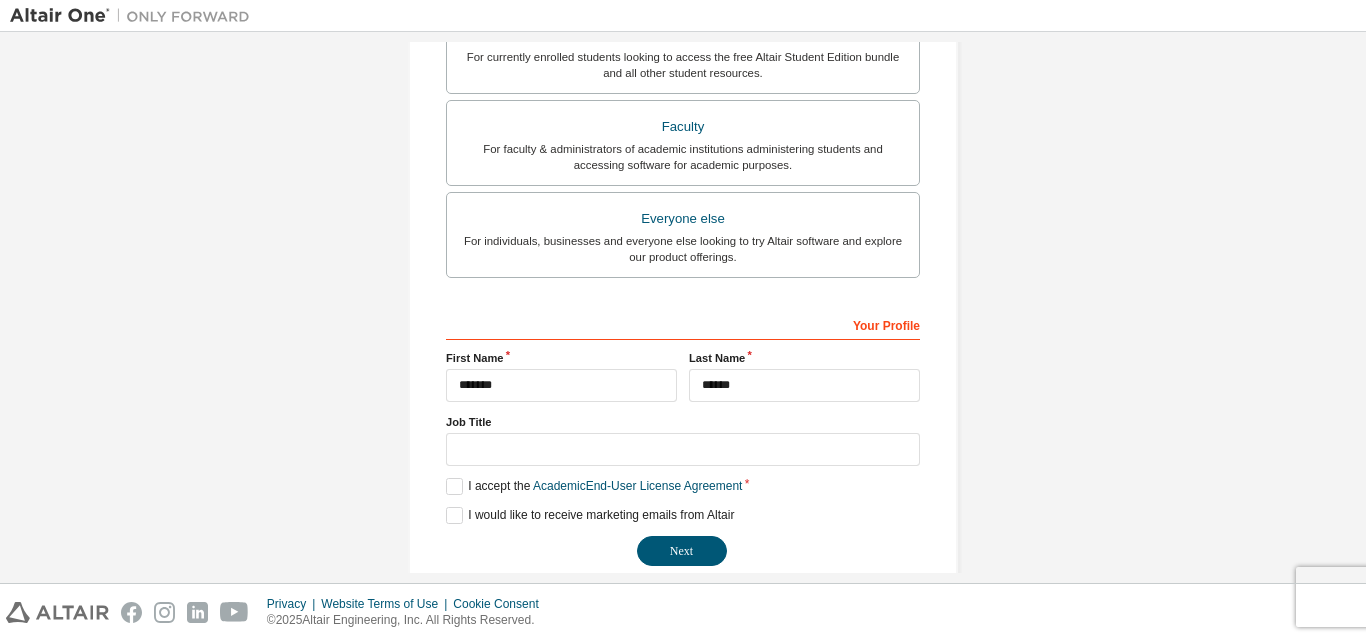 scroll, scrollTop: 580, scrollLeft: 0, axis: vertical 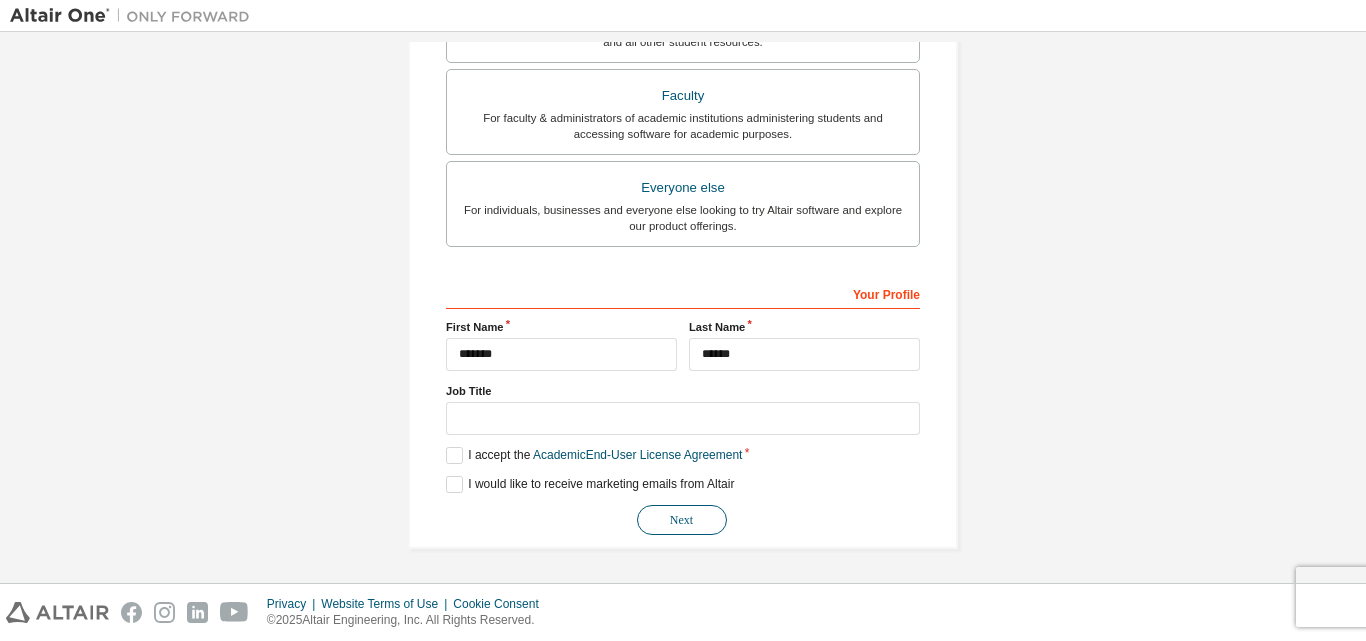 click on "Next" at bounding box center [682, 520] 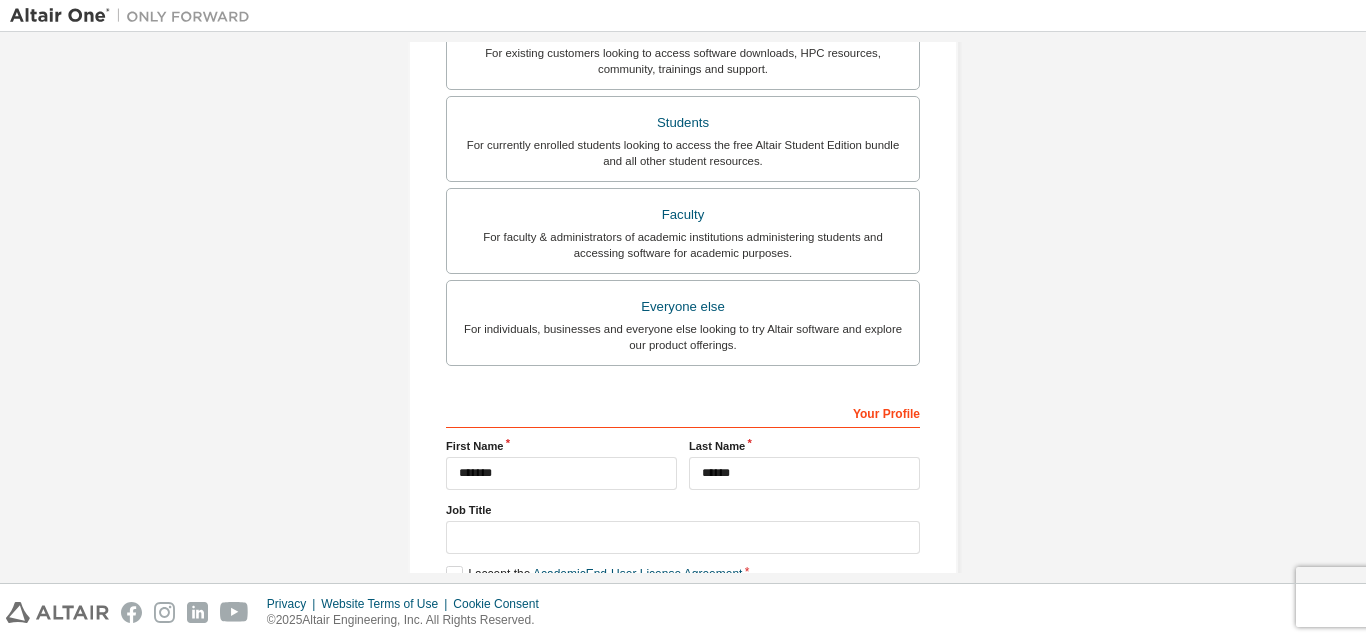 scroll, scrollTop: 0, scrollLeft: 0, axis: both 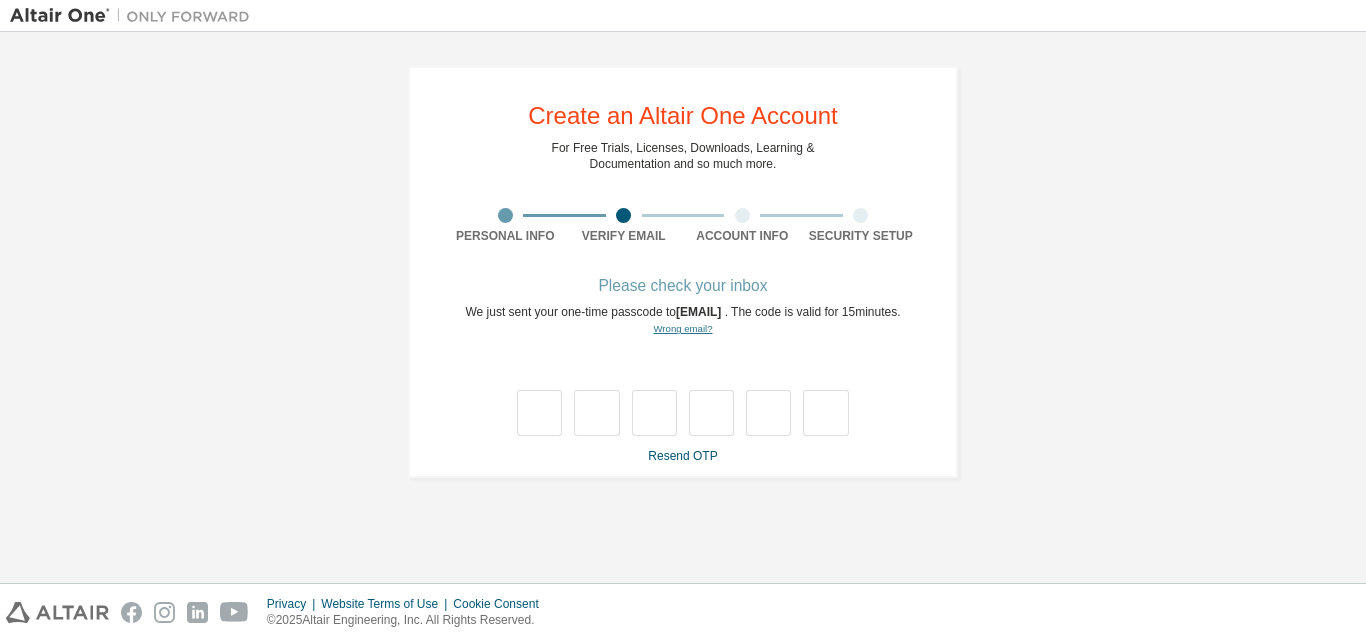 click on "Wrong email?" at bounding box center (682, 328) 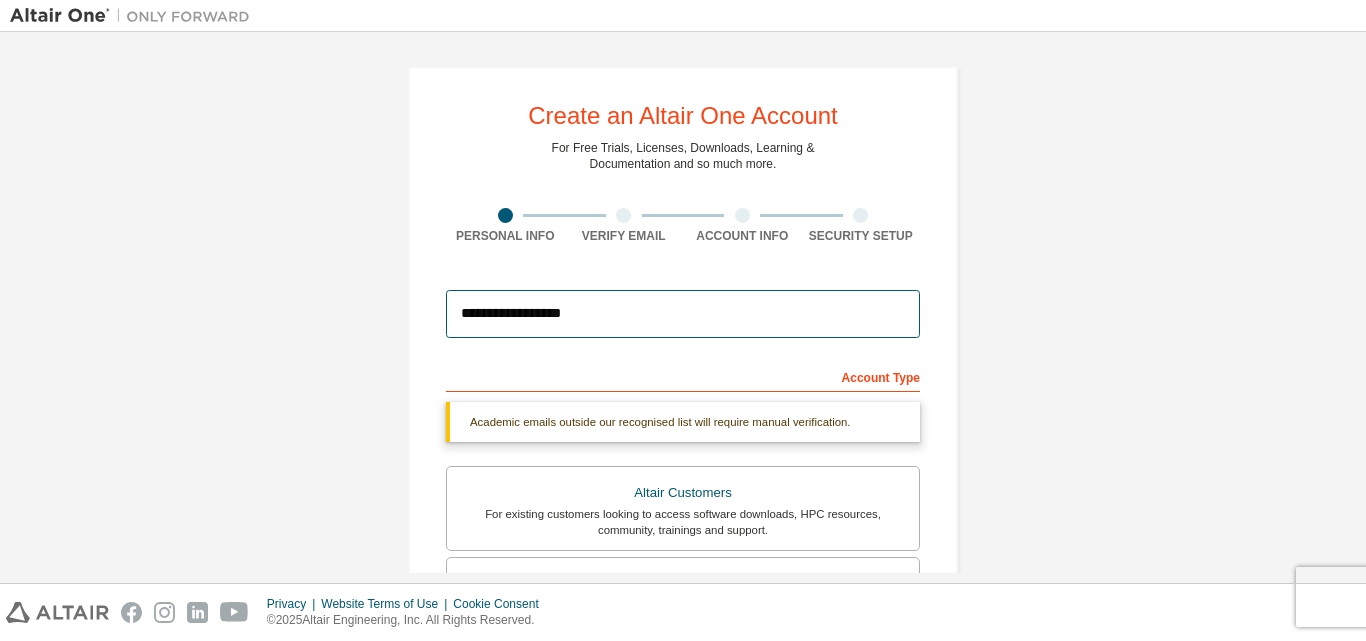 click on "**********" at bounding box center [683, 314] 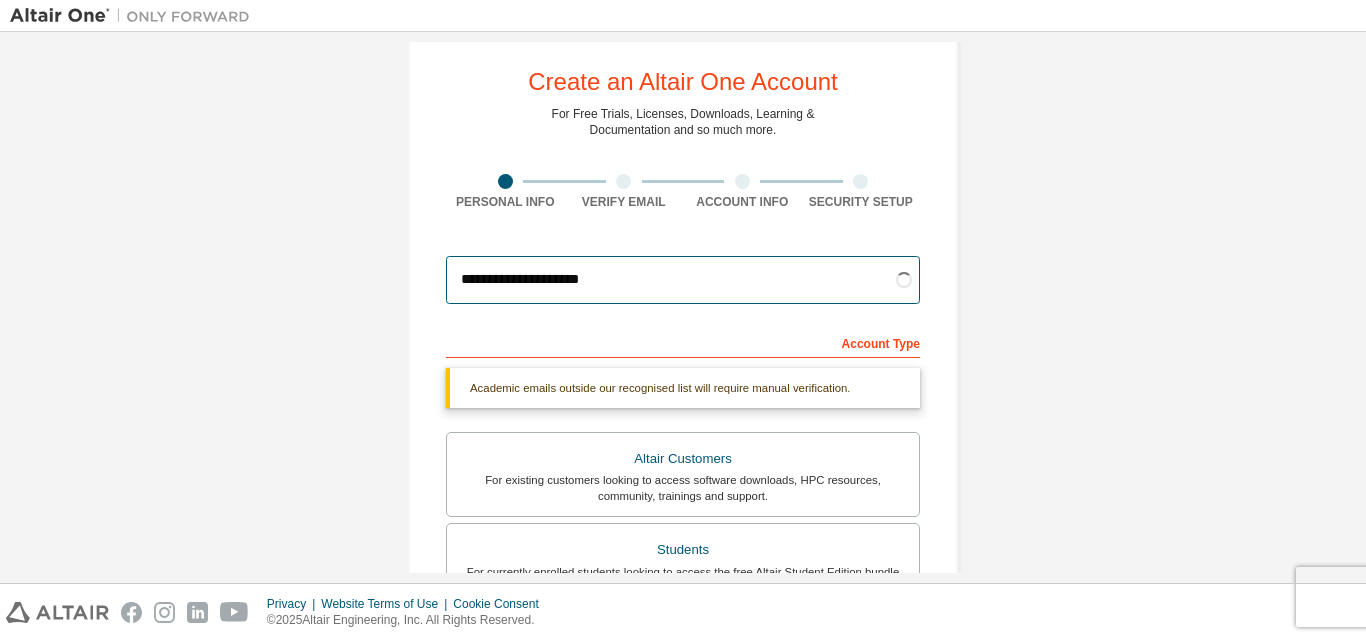 scroll, scrollTop: 0, scrollLeft: 0, axis: both 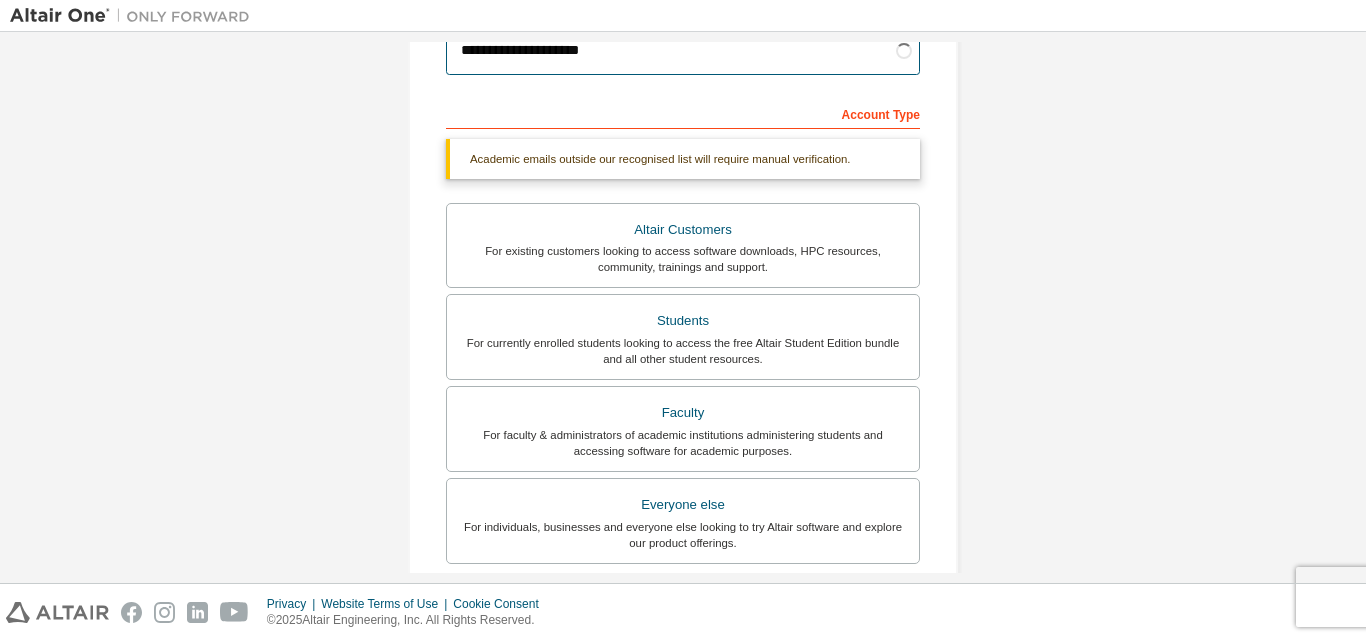 type on "**********" 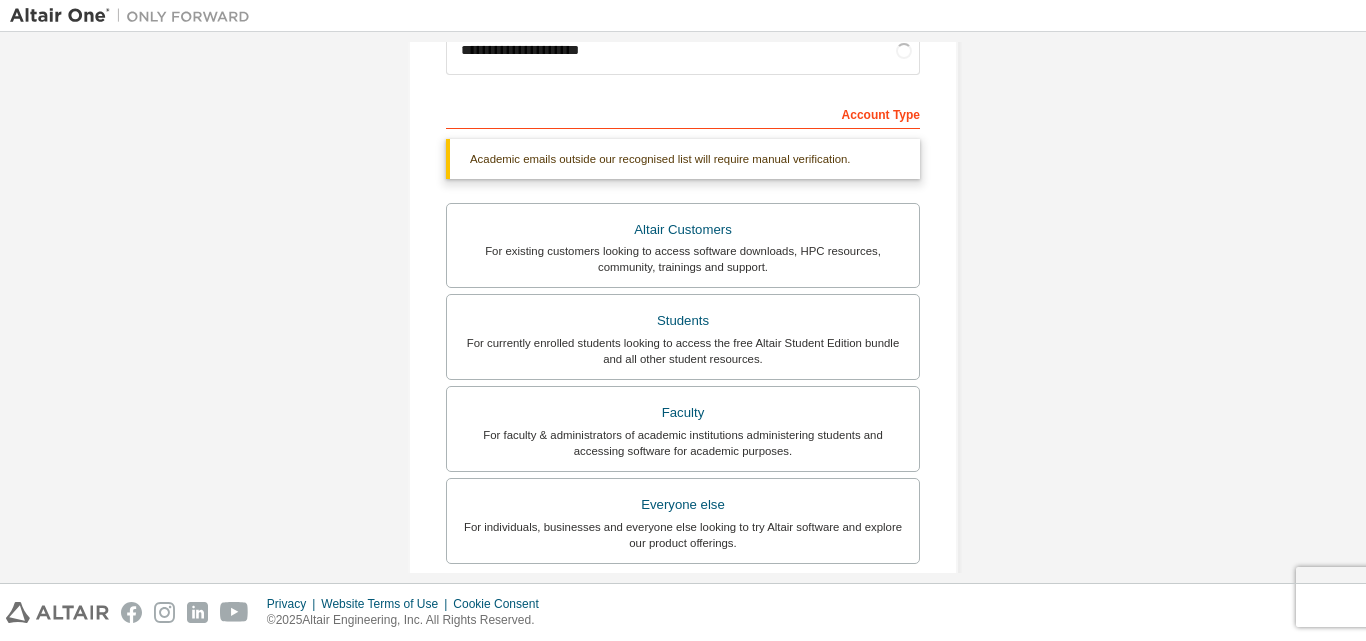 click on "Academic emails outside our recognised list will require manual verification. You must enter a valid email address provided by your academic institution (e.g.,   name@youruniversity.edu ).   What if I cannot get one?" at bounding box center (683, 165) 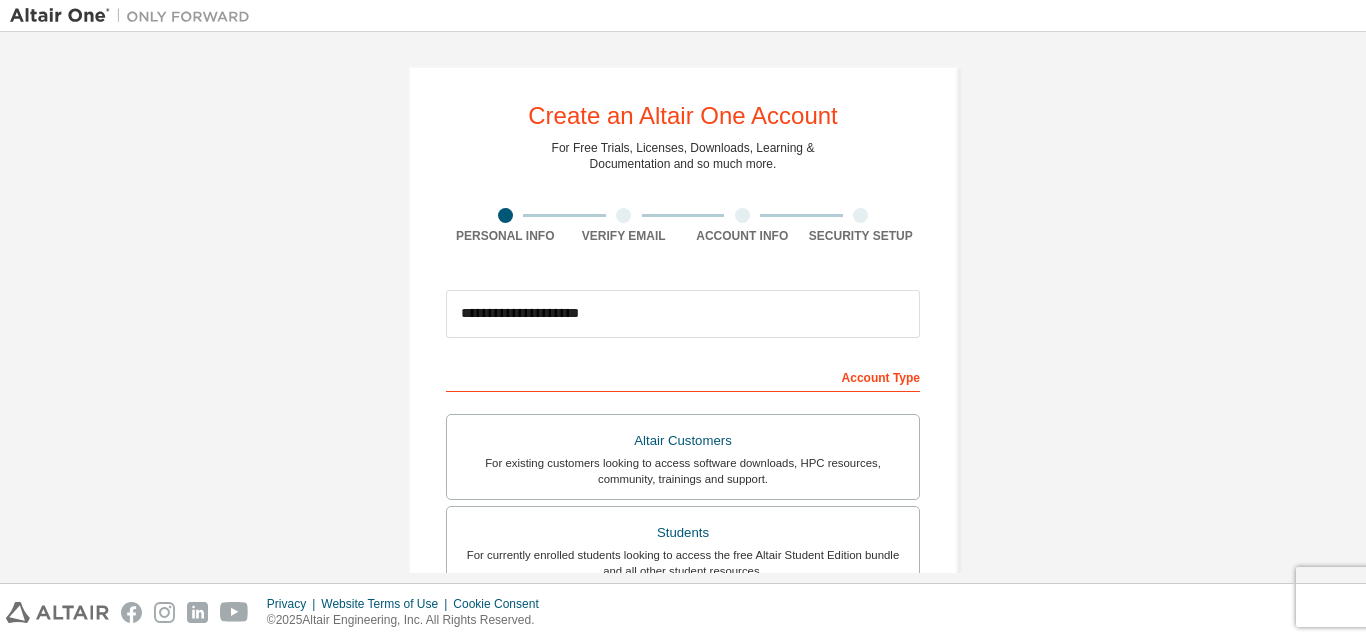 scroll, scrollTop: 528, scrollLeft: 0, axis: vertical 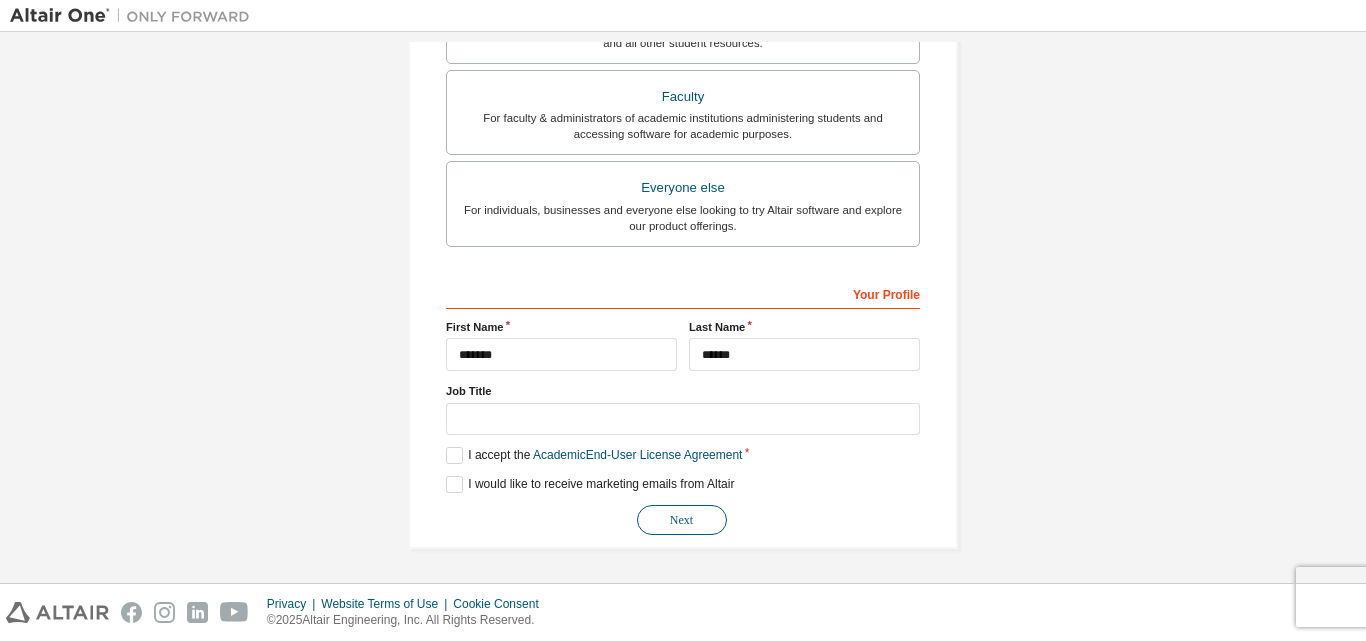 click on "Next" at bounding box center (682, 520) 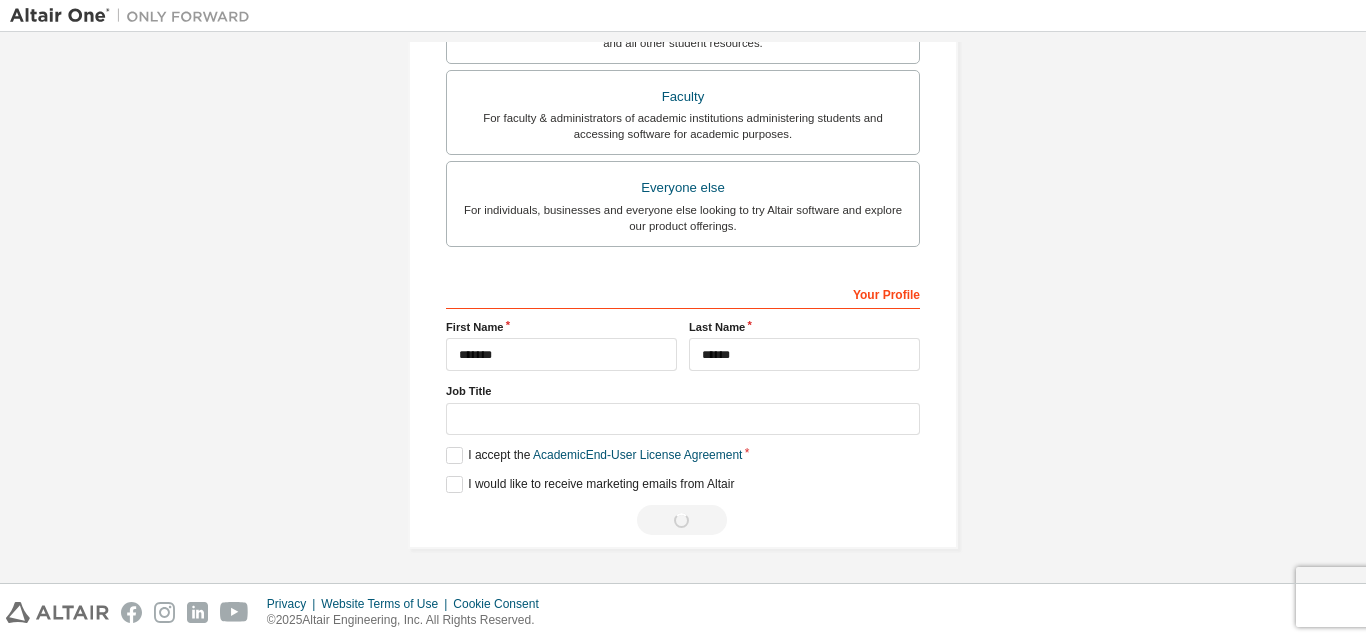 scroll, scrollTop: 0, scrollLeft: 0, axis: both 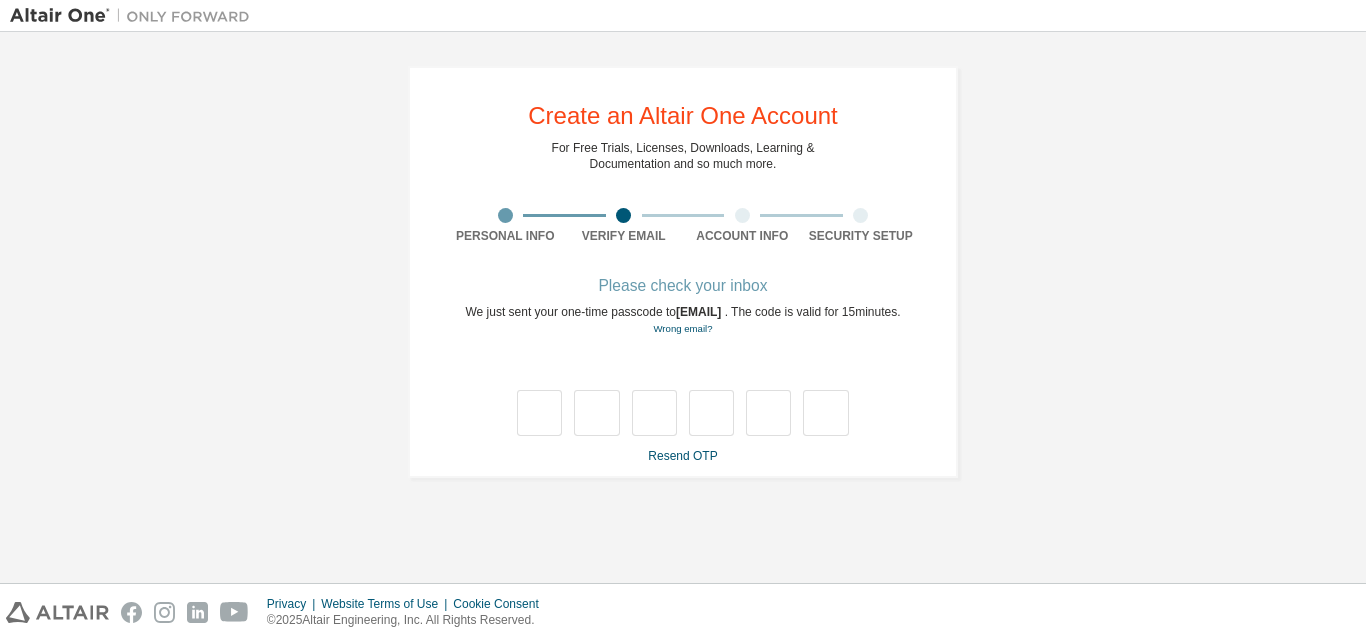 type on "*" 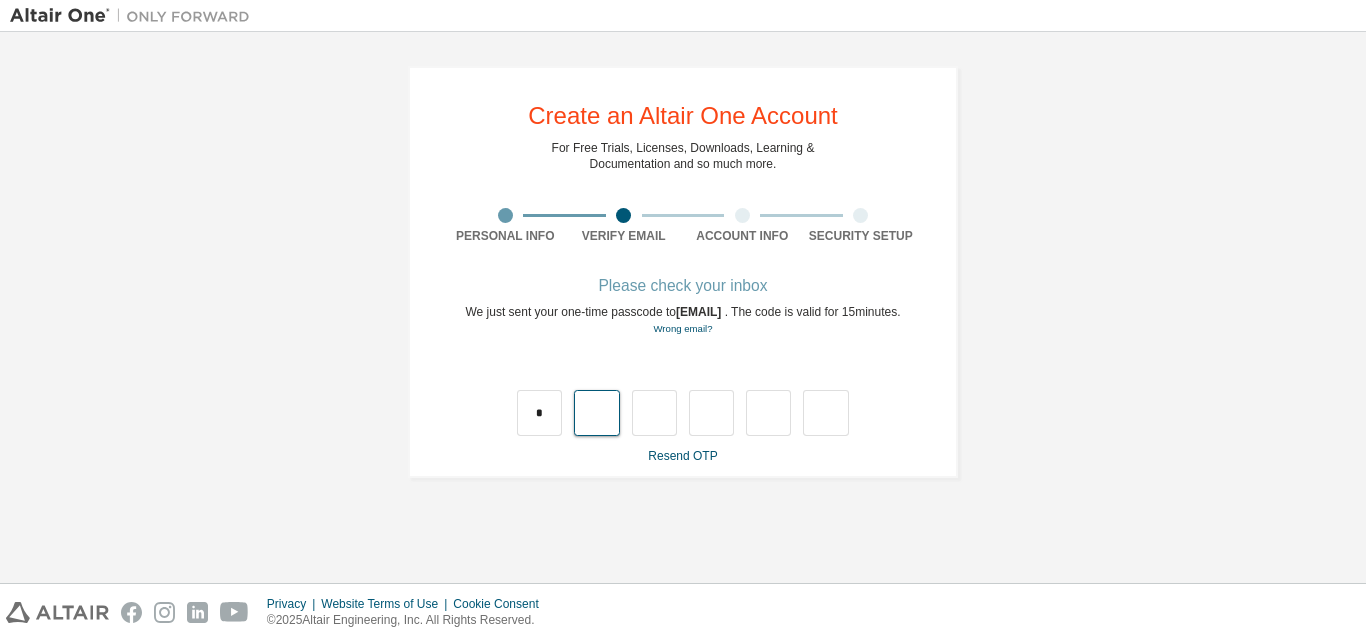 type on "*" 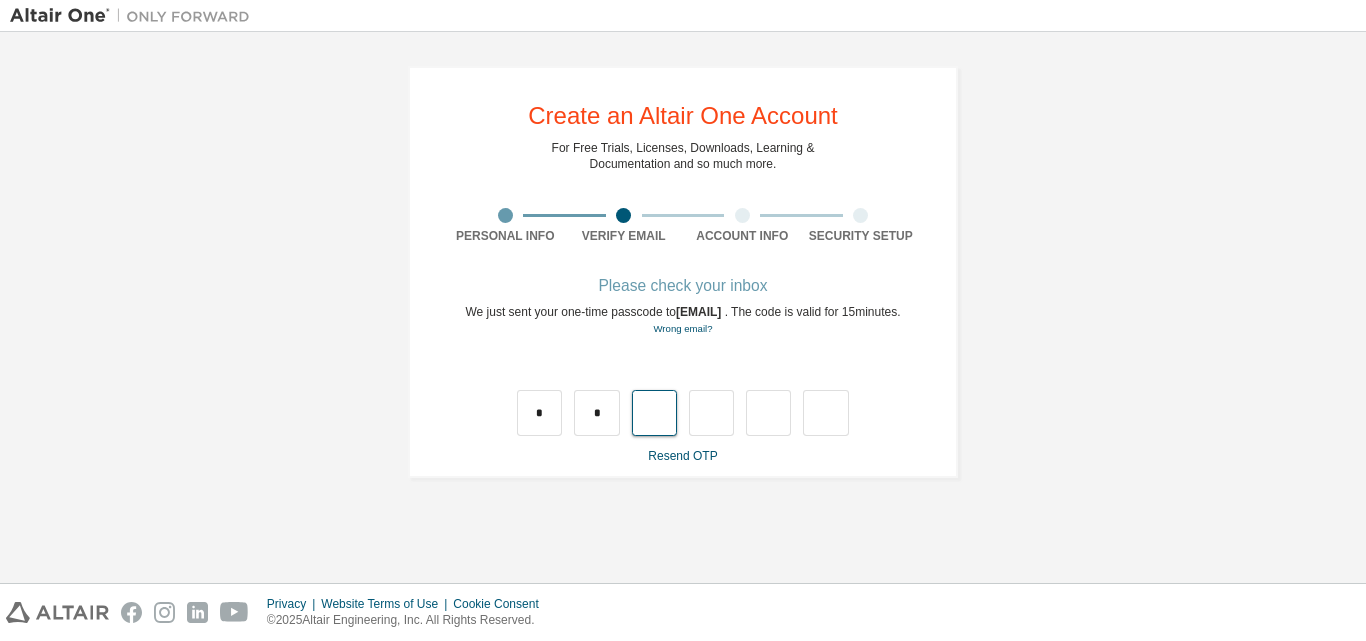 type on "*" 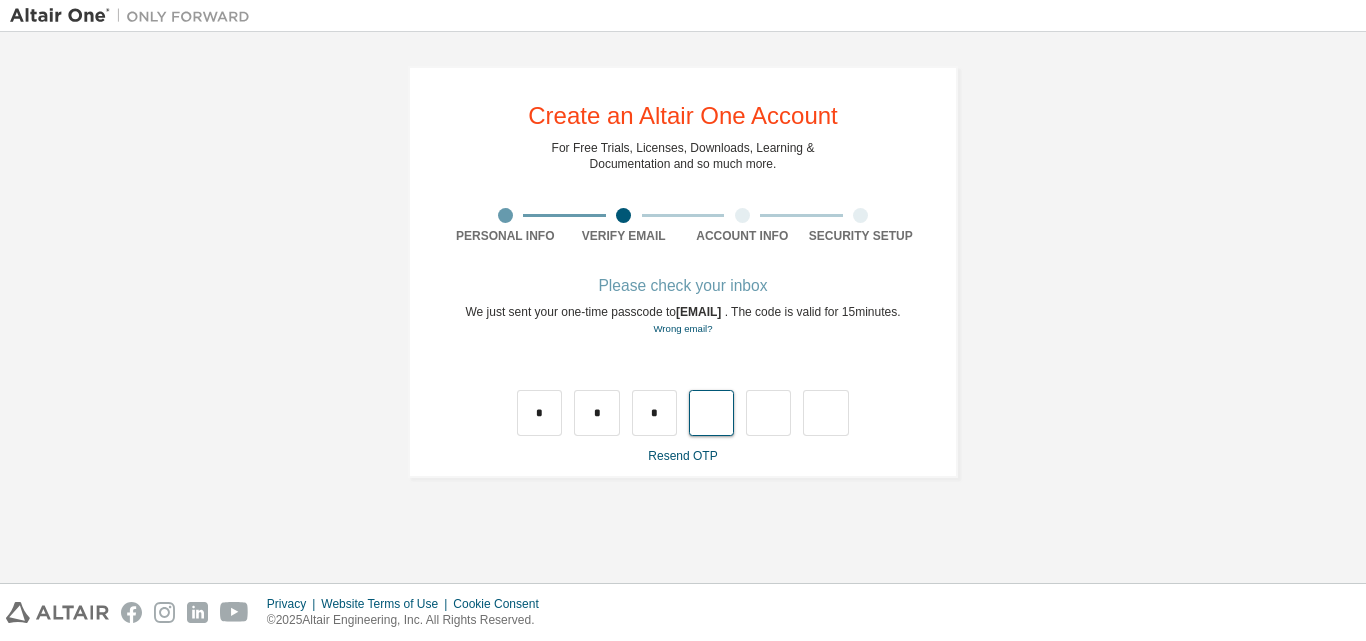 type on "*" 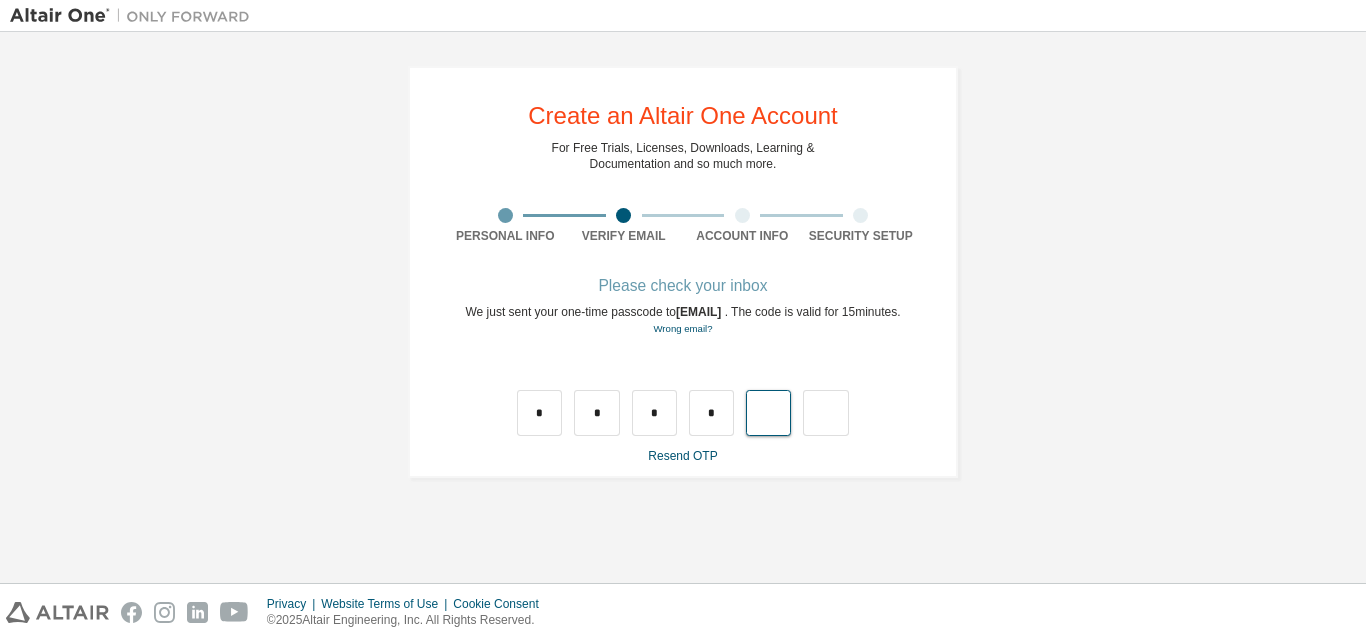 type on "*" 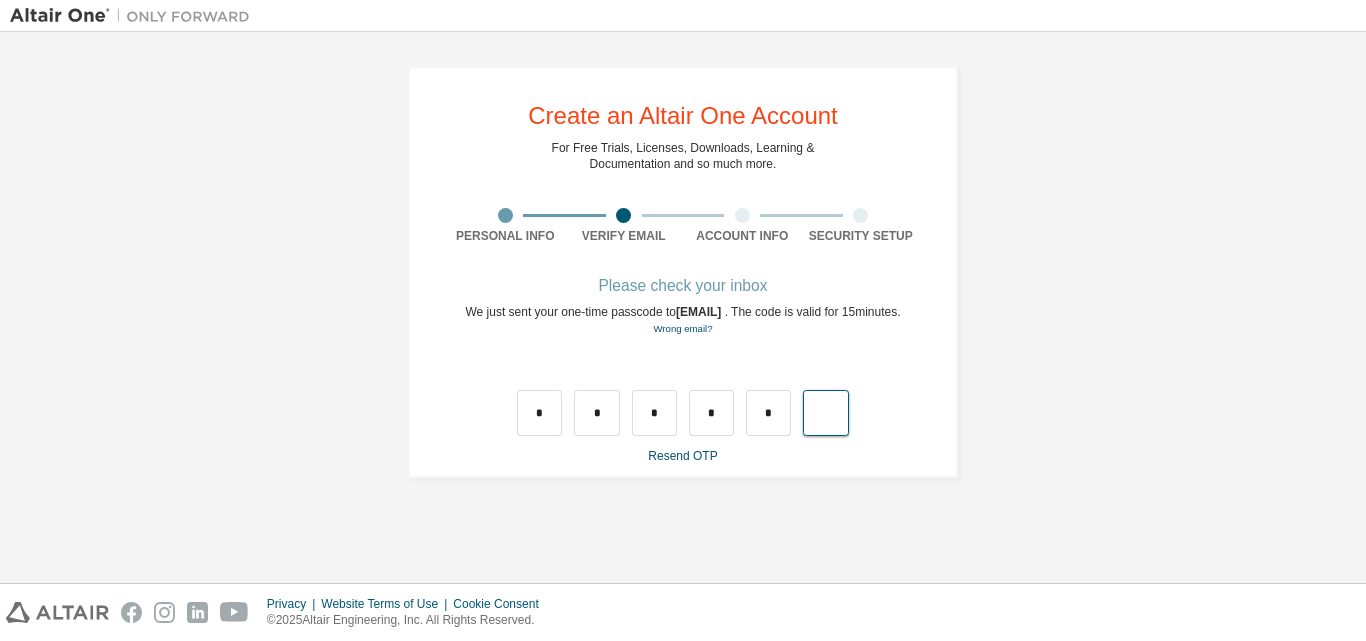 type on "*" 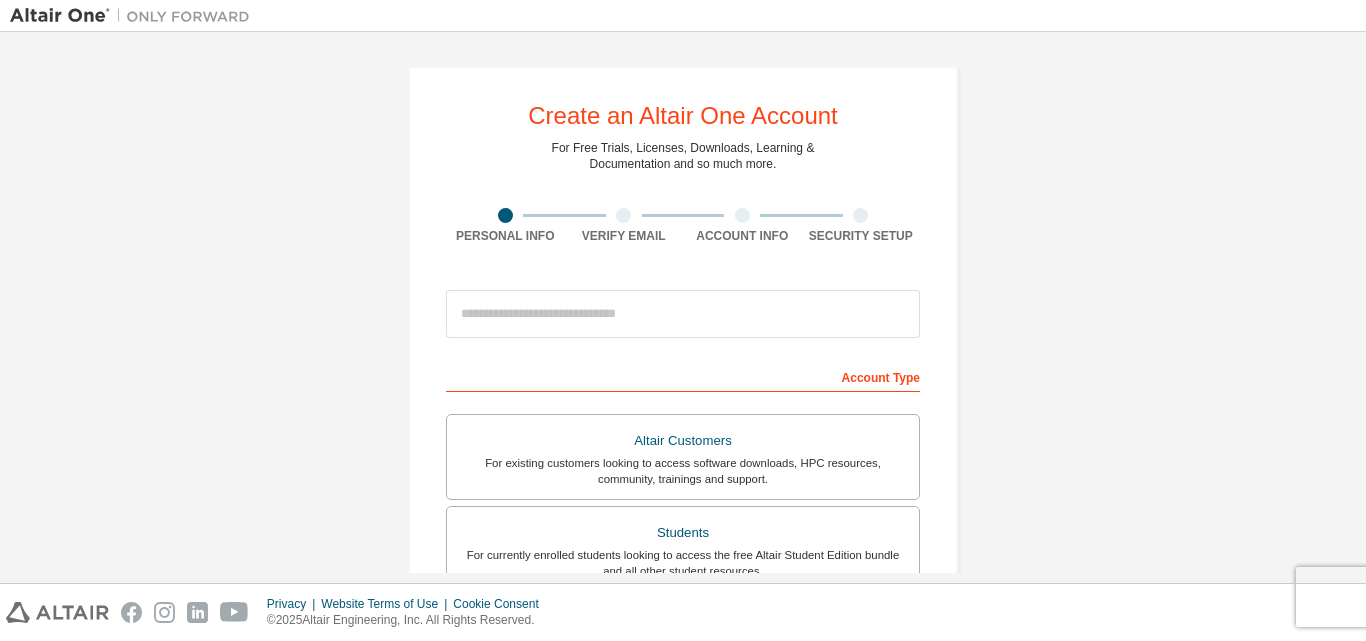 scroll, scrollTop: 0, scrollLeft: 0, axis: both 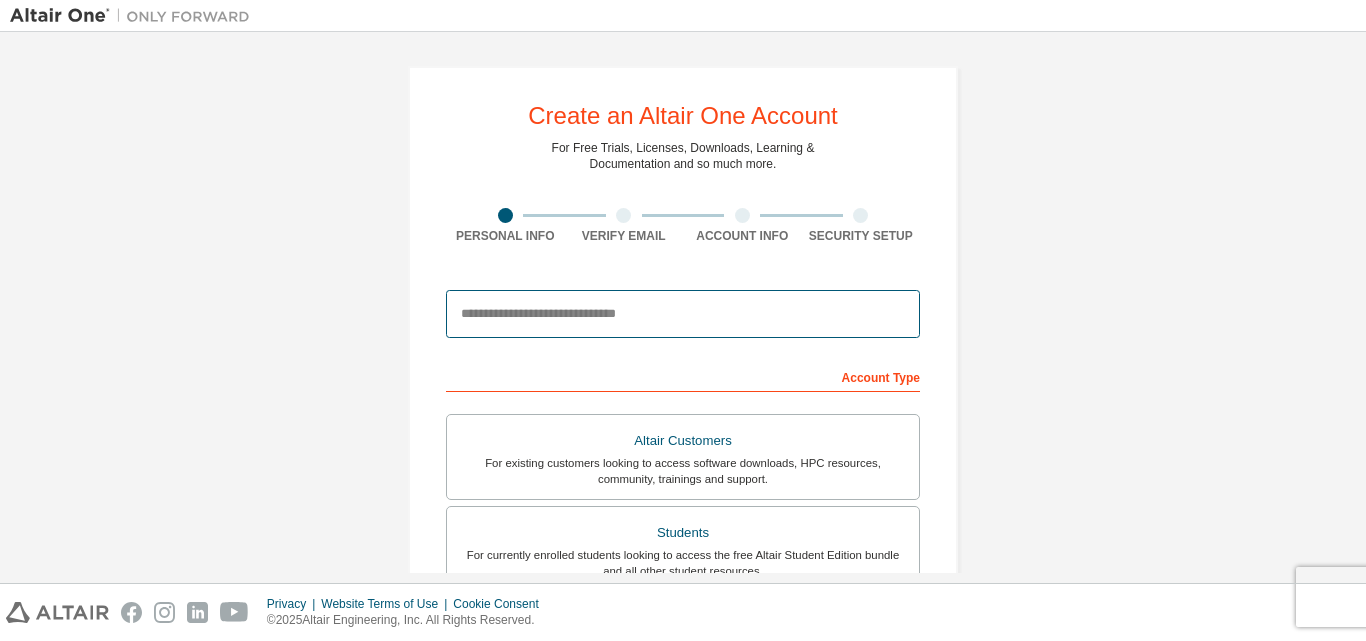click at bounding box center (683, 314) 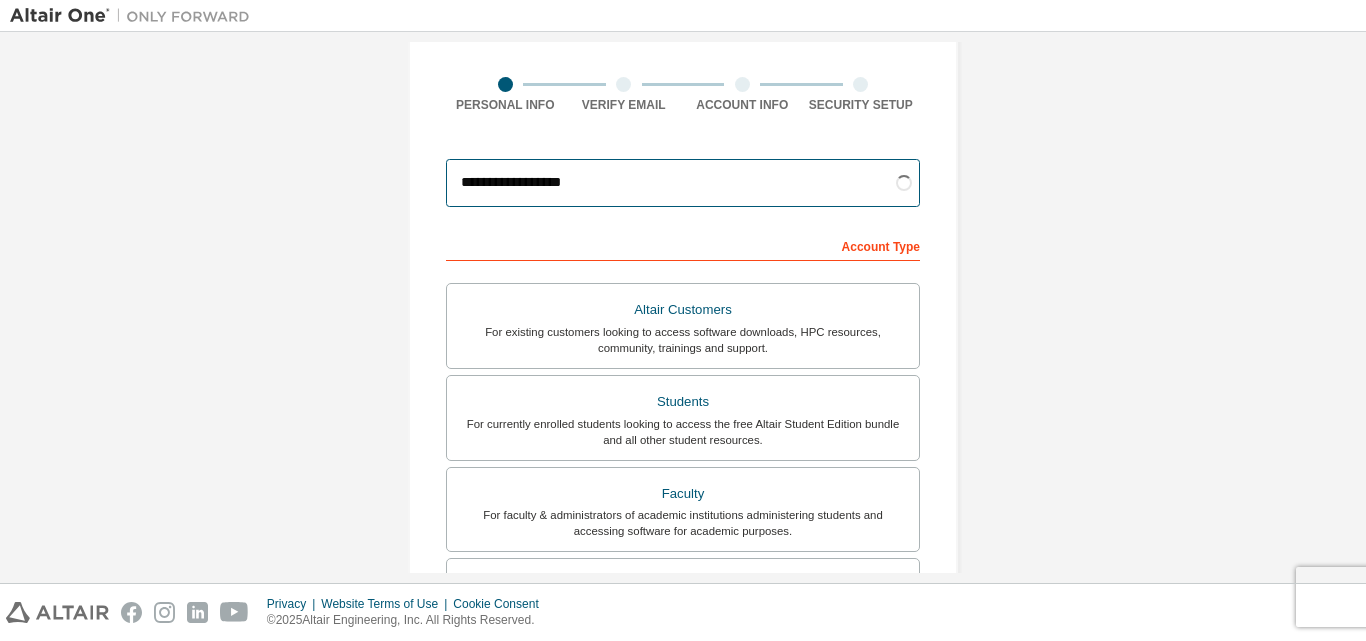 scroll, scrollTop: 129, scrollLeft: 0, axis: vertical 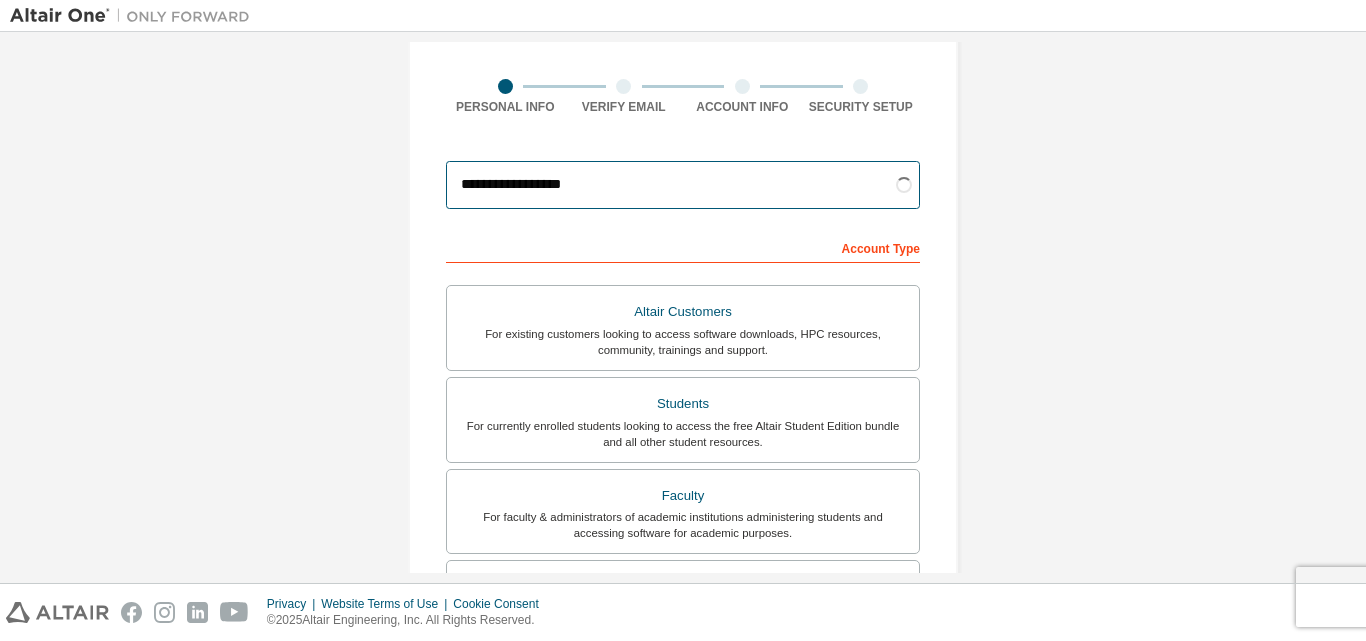 click on "**********" at bounding box center [683, 185] 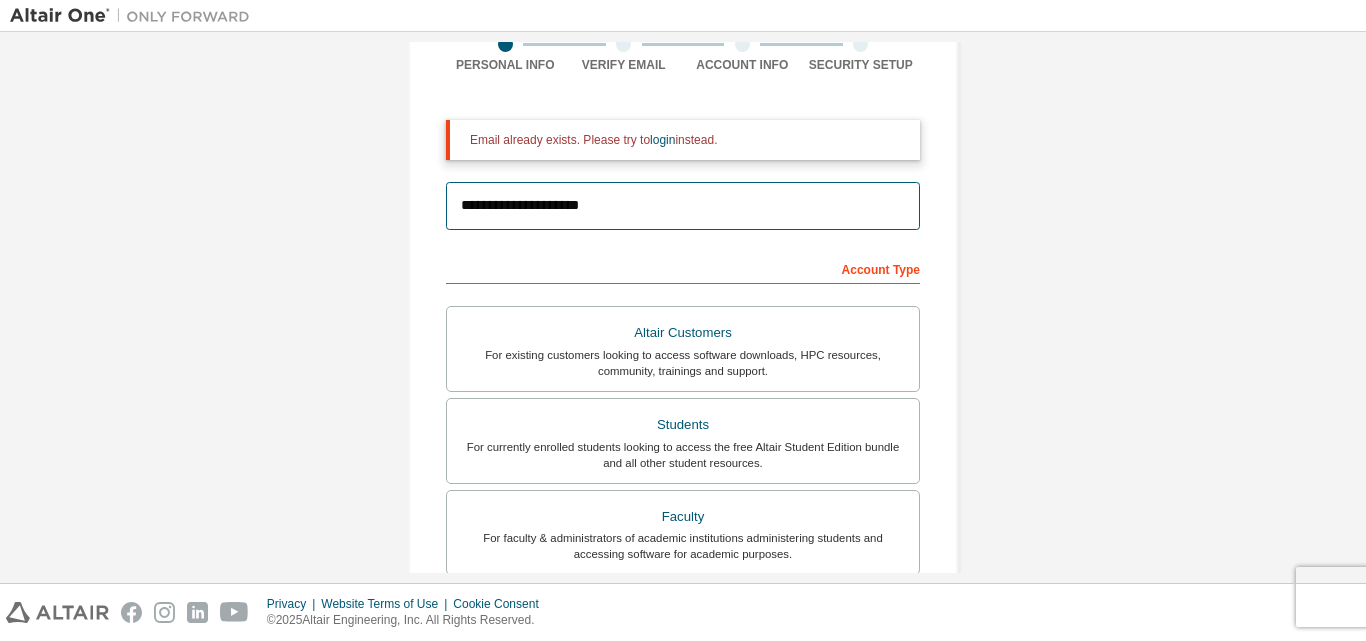 scroll, scrollTop: 172, scrollLeft: 0, axis: vertical 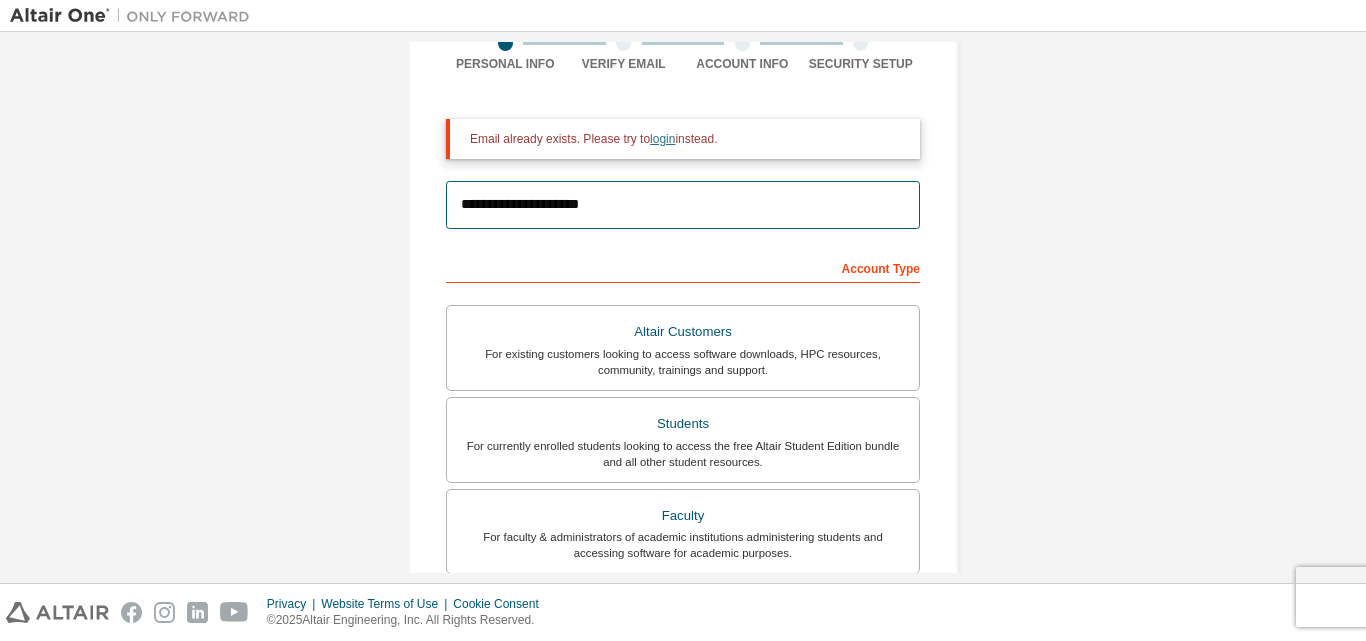 type on "**********" 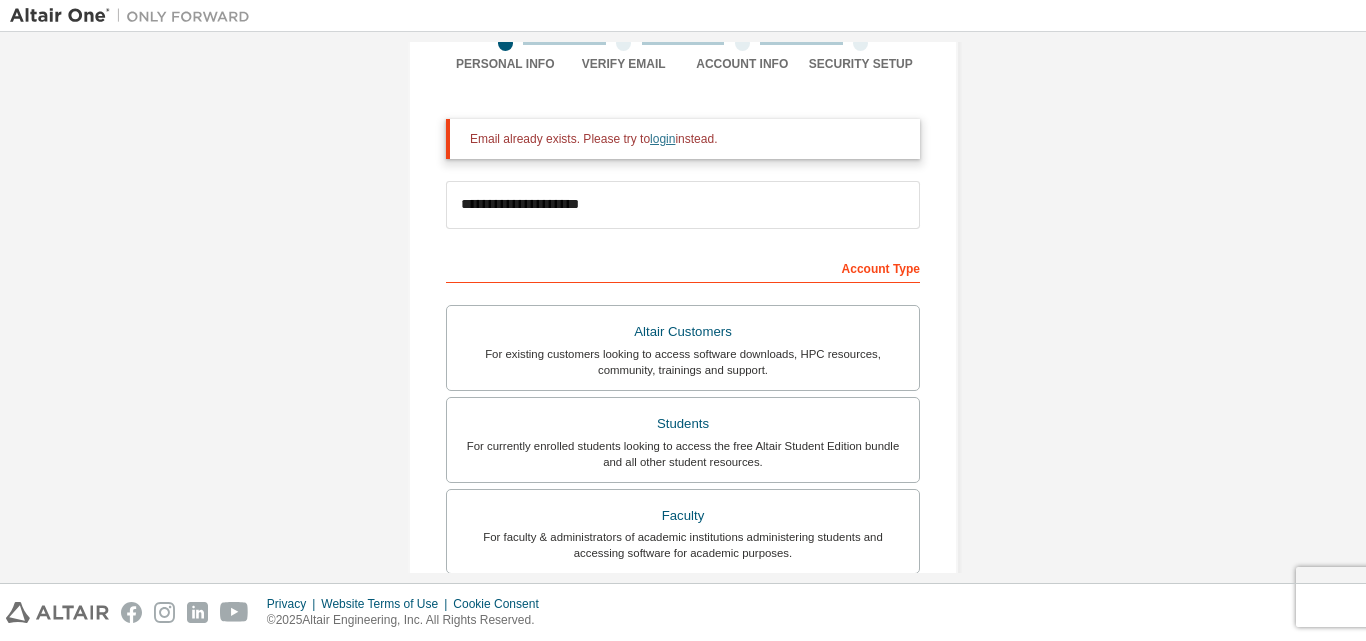 click on "login" at bounding box center [662, 139] 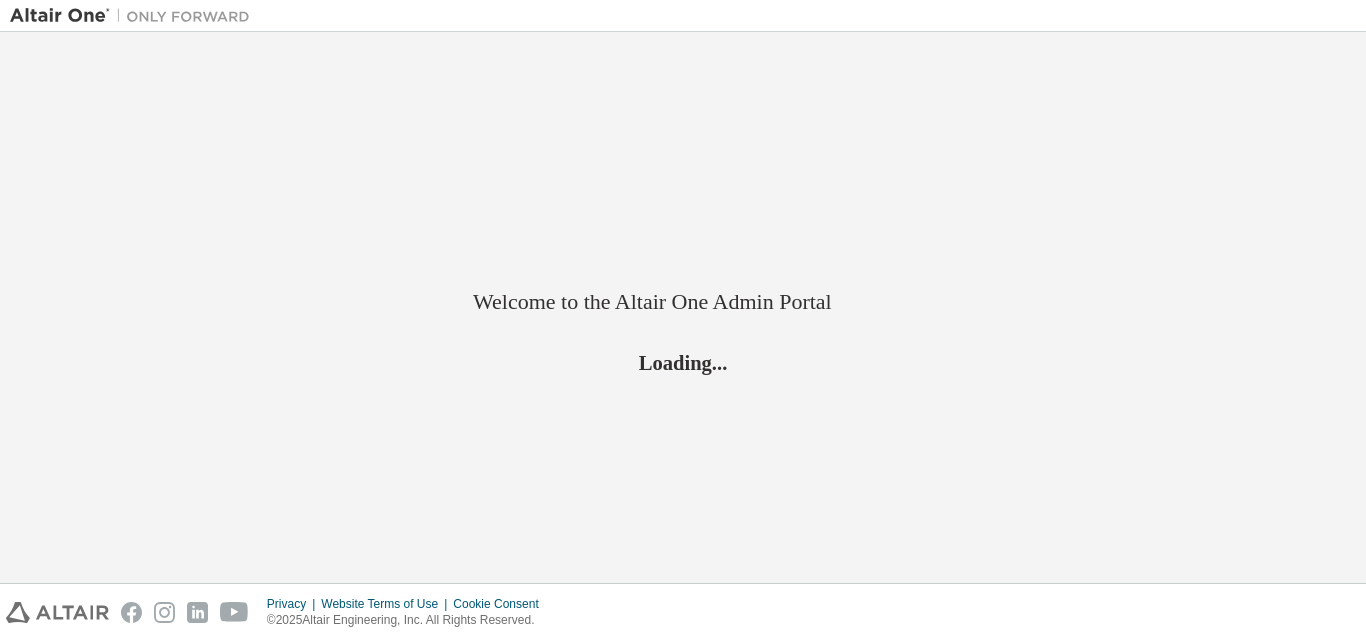scroll, scrollTop: 0, scrollLeft: 0, axis: both 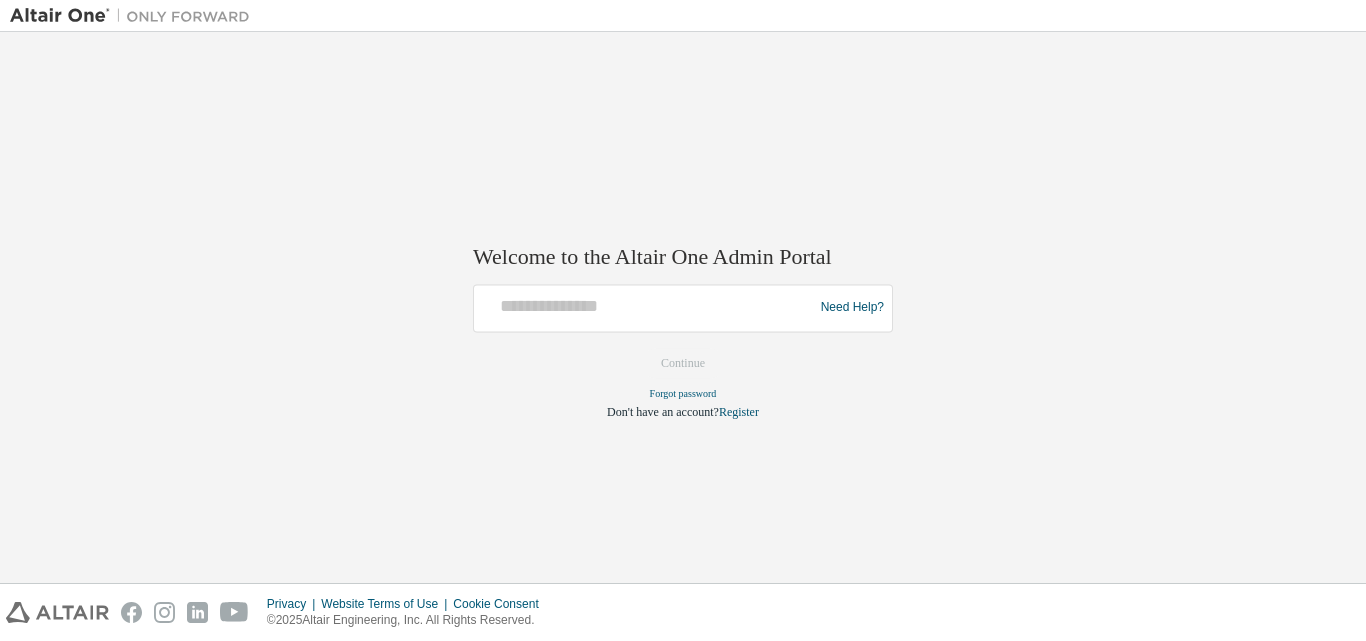 click at bounding box center (646, 308) 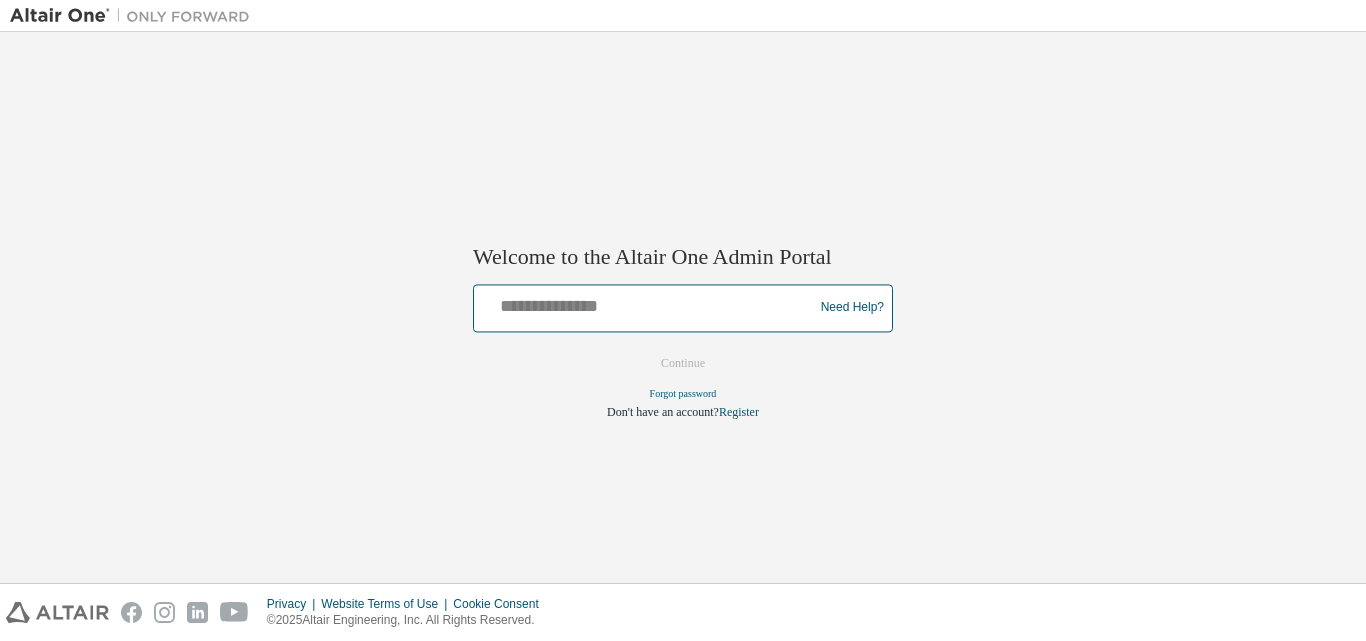 click at bounding box center (646, 303) 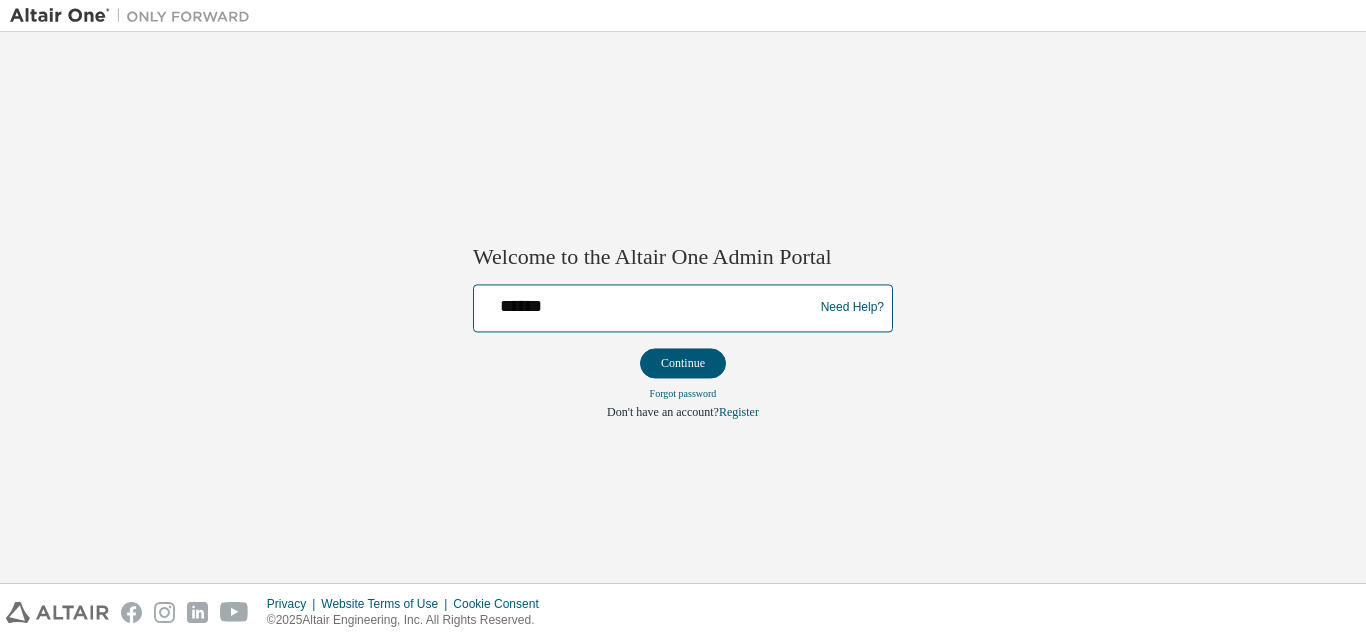 type on "**********" 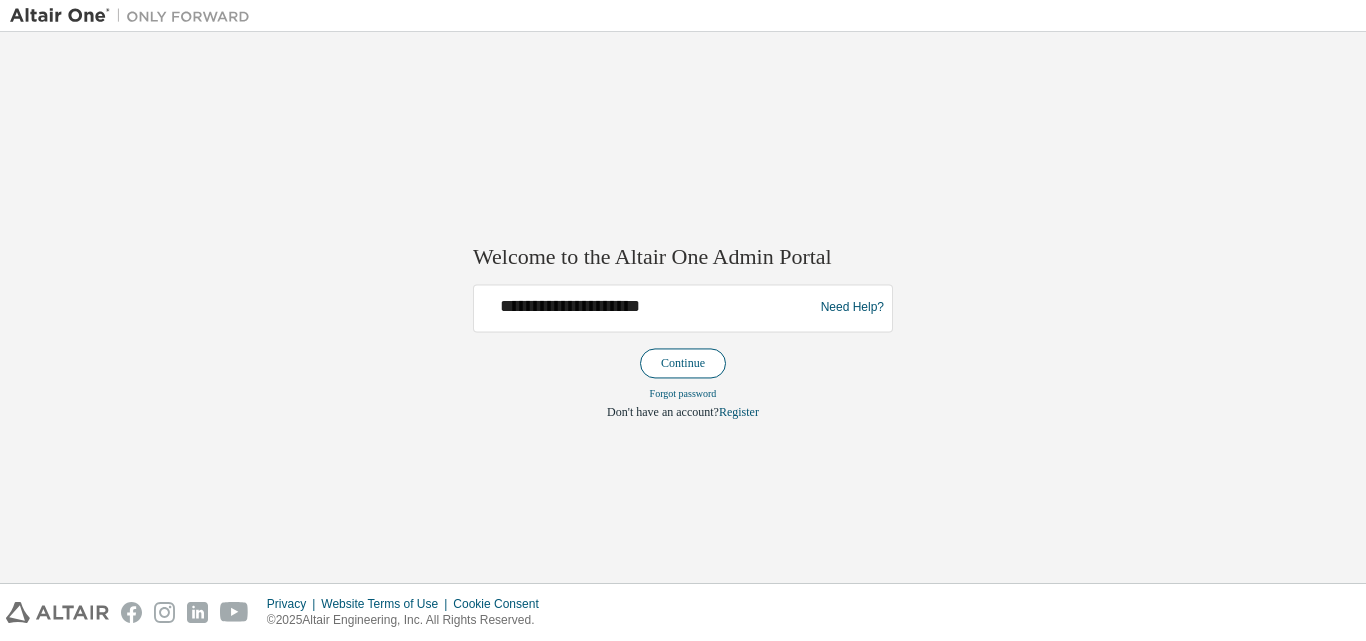 click on "Continue" at bounding box center (683, 363) 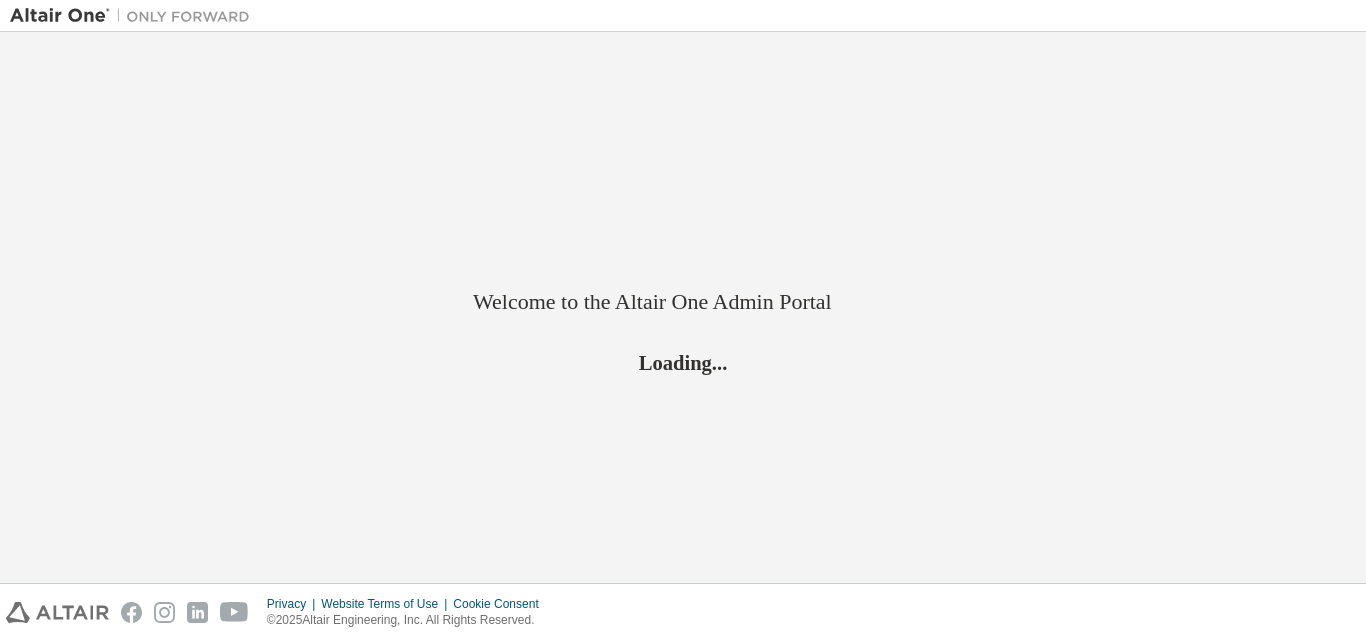 scroll, scrollTop: 0, scrollLeft: 0, axis: both 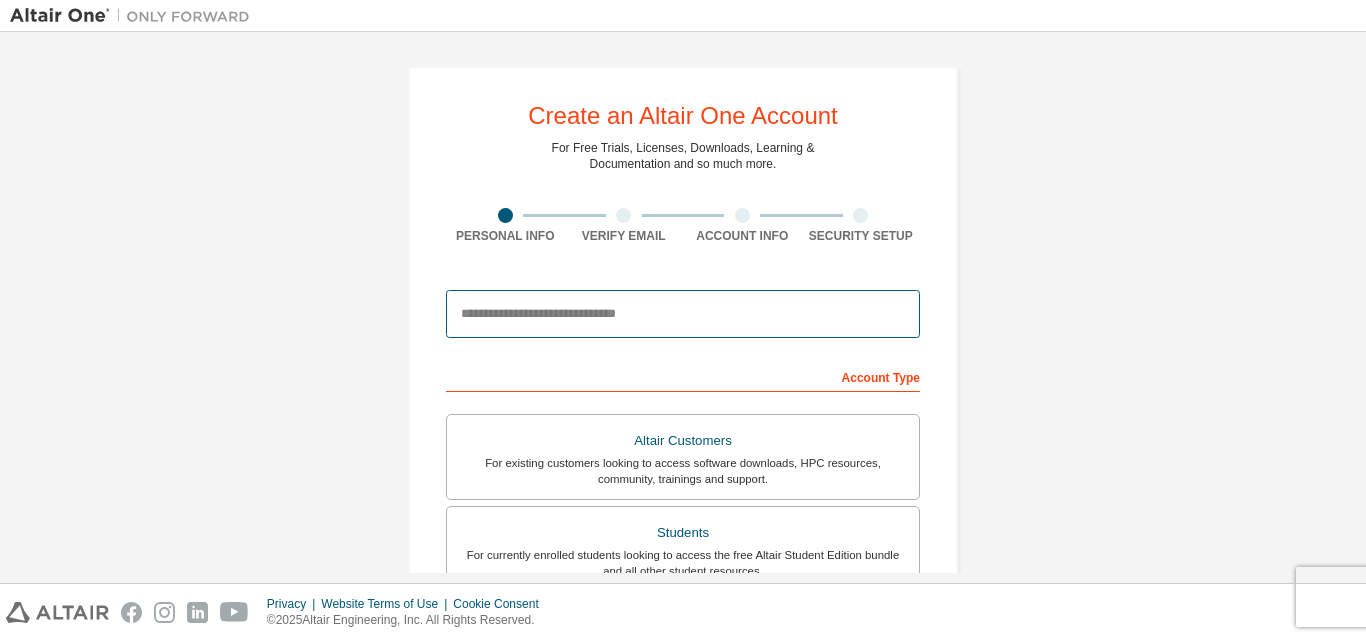 click at bounding box center (683, 314) 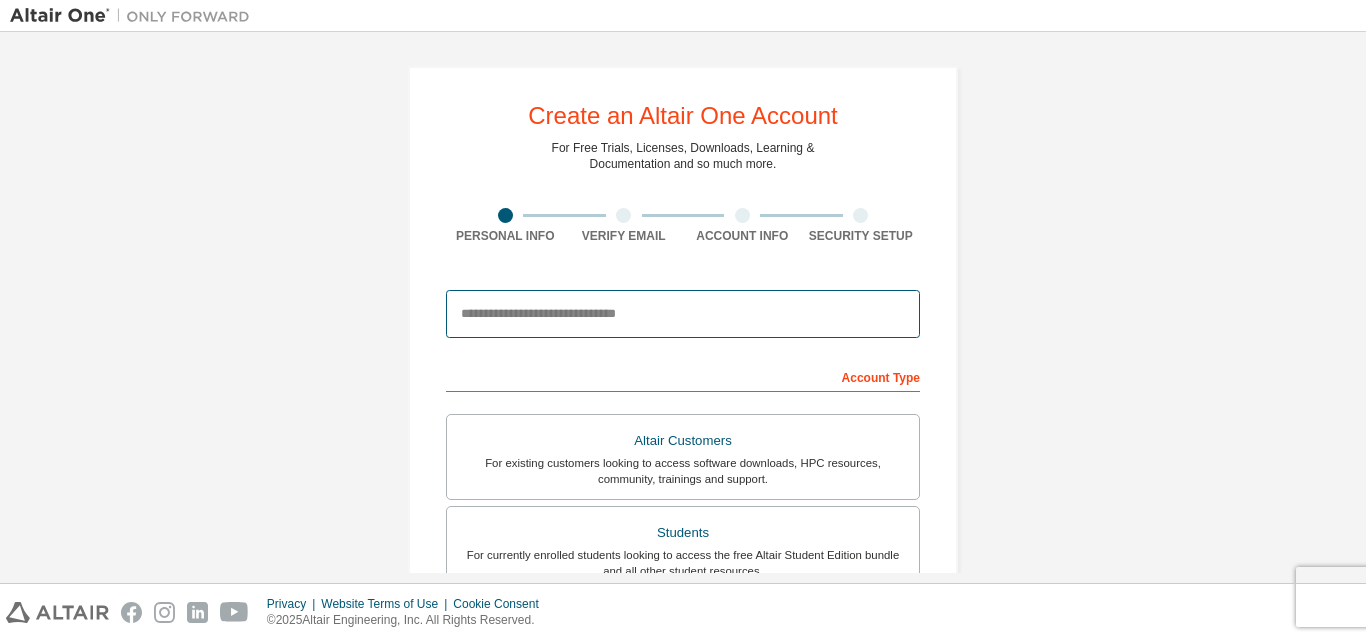 type on "**********" 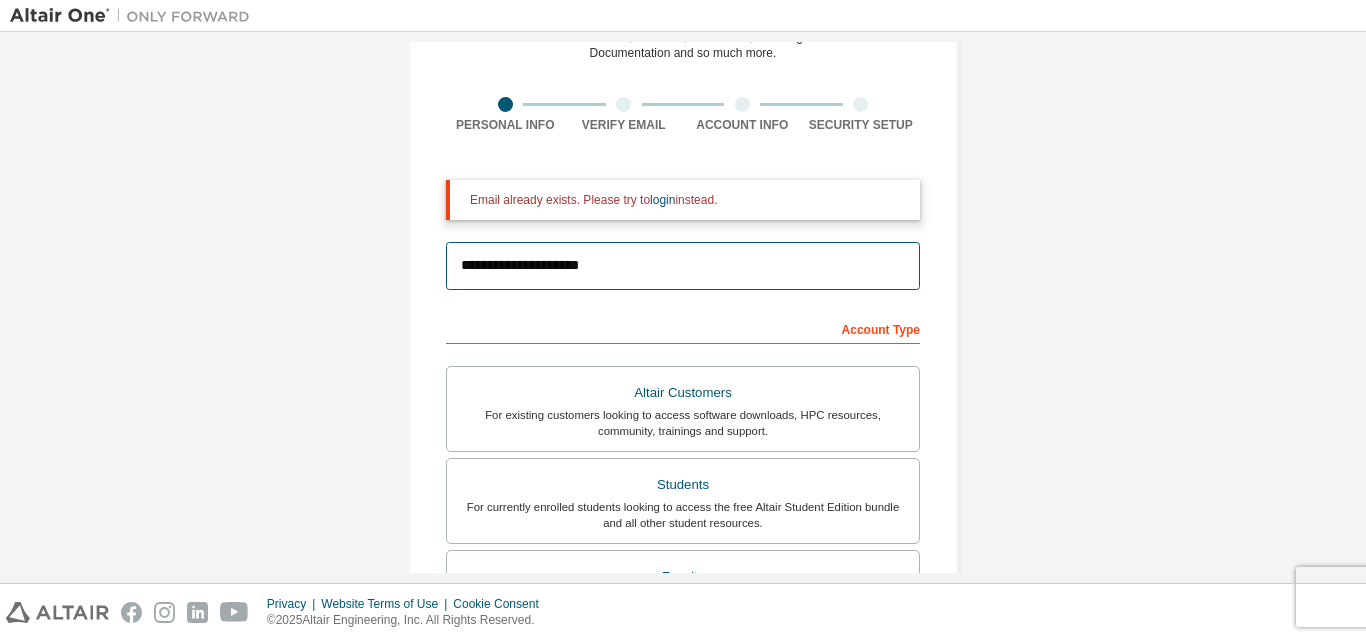 scroll, scrollTop: 0, scrollLeft: 0, axis: both 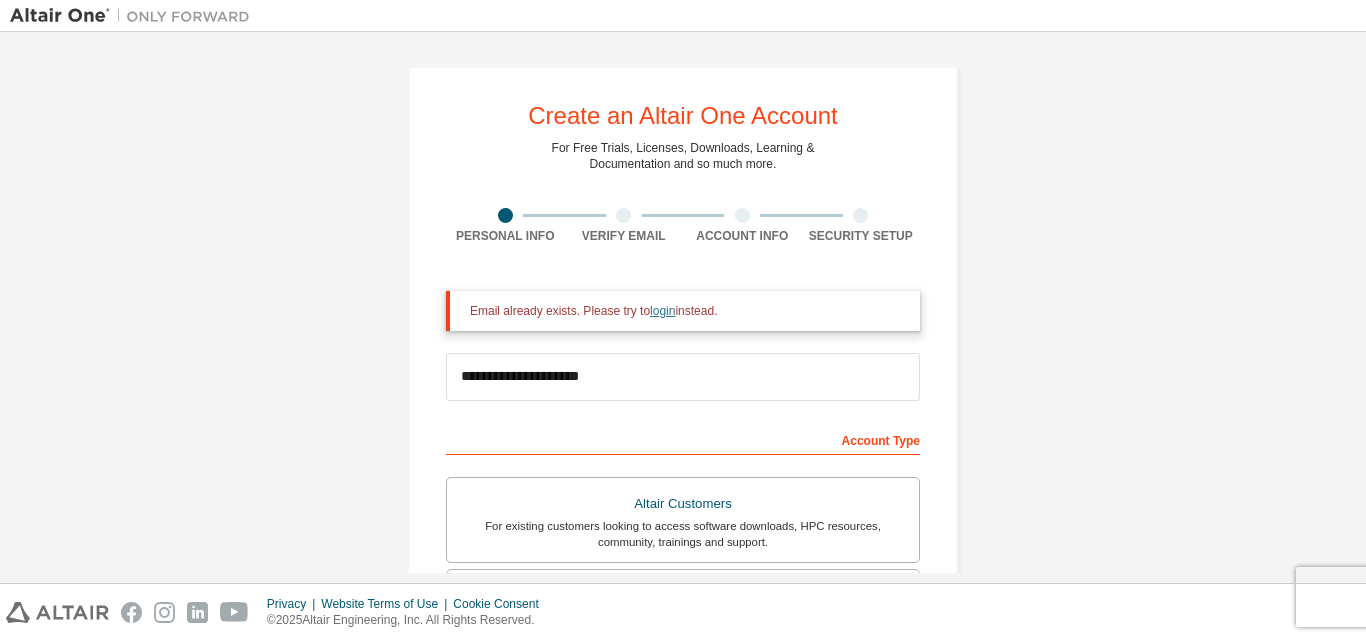 click on "login" at bounding box center (662, 311) 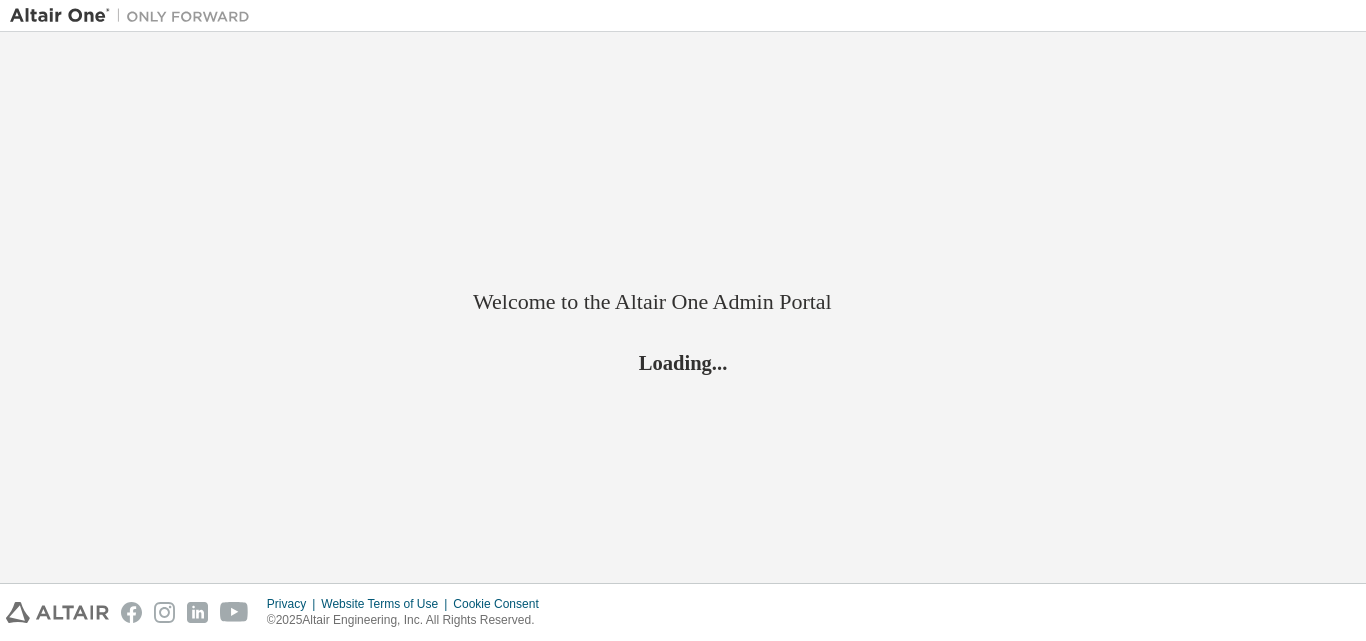 scroll, scrollTop: 0, scrollLeft: 0, axis: both 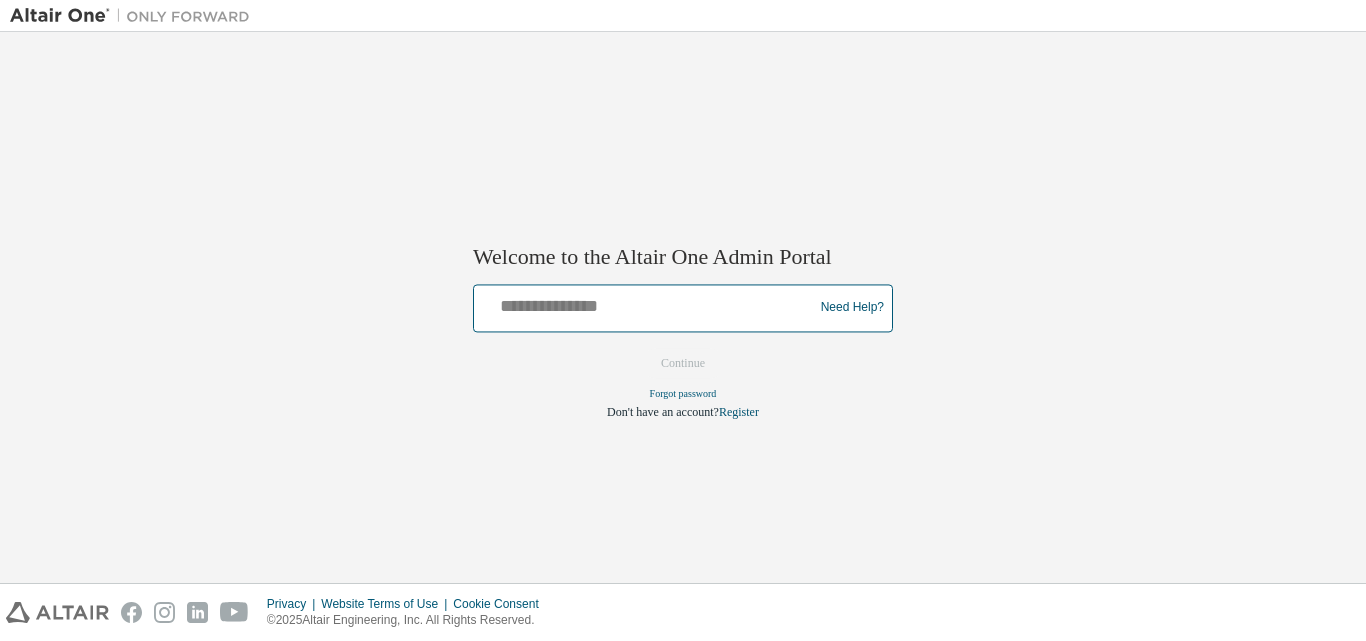 click at bounding box center (646, 303) 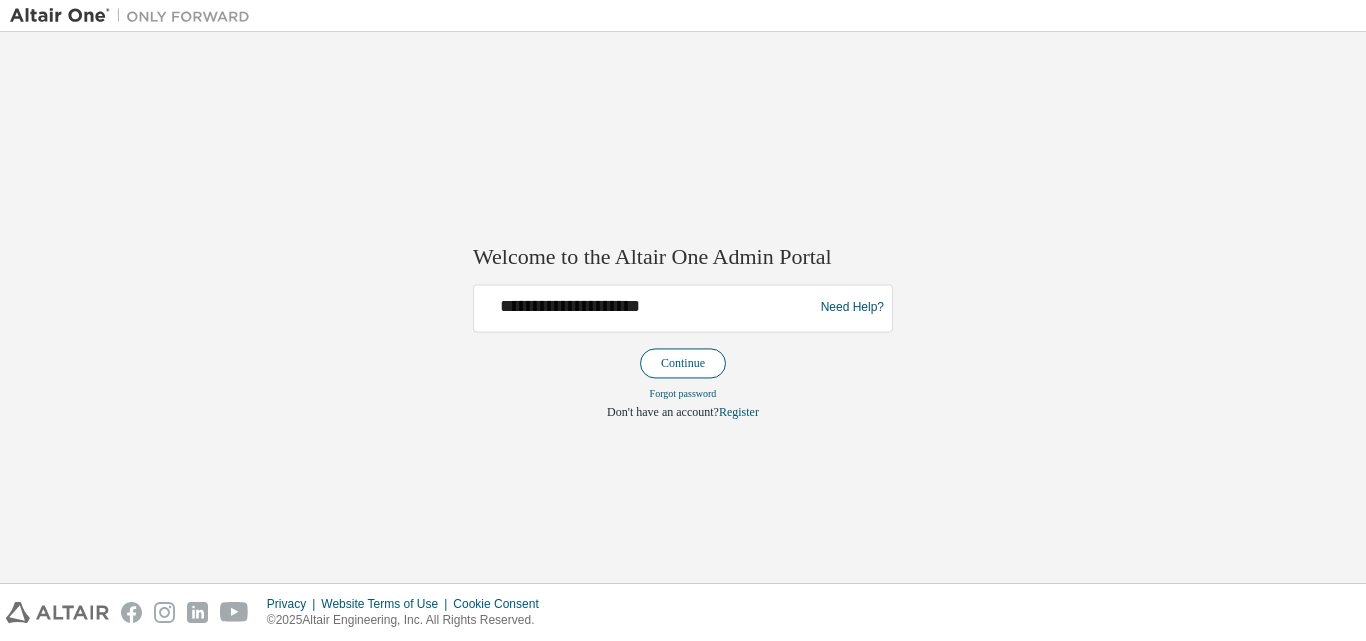 click on "Continue" at bounding box center (683, 363) 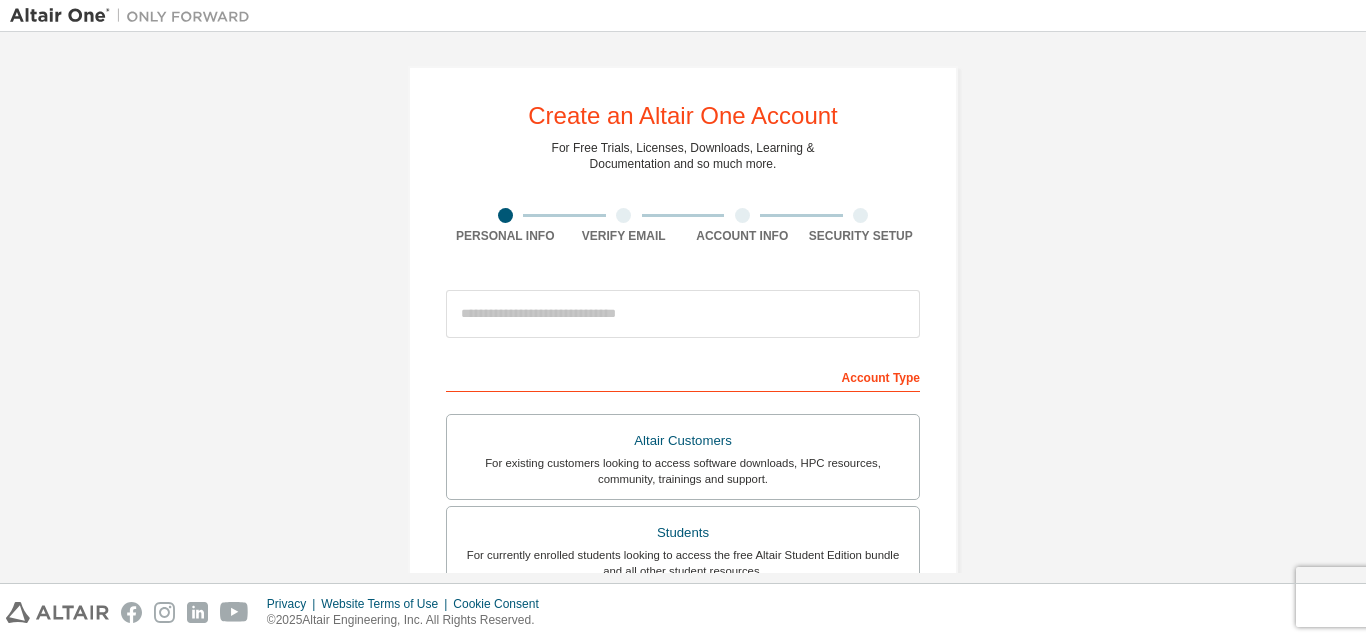scroll, scrollTop: 0, scrollLeft: 0, axis: both 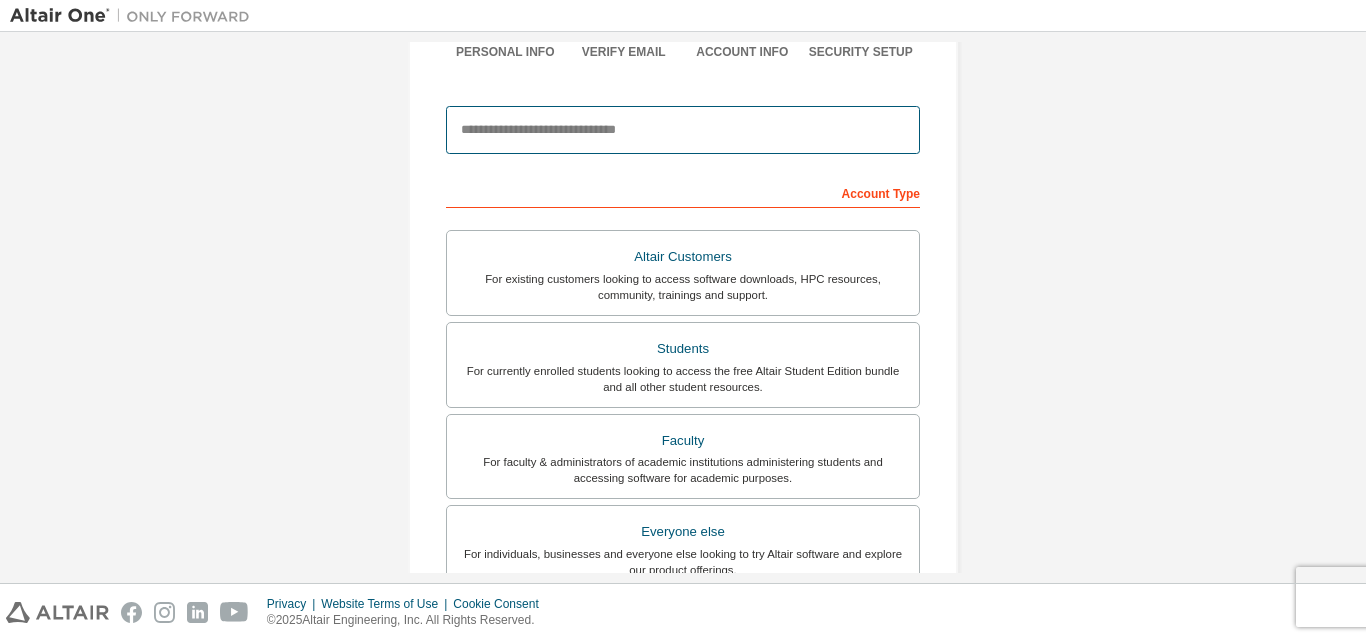 click at bounding box center (683, 130) 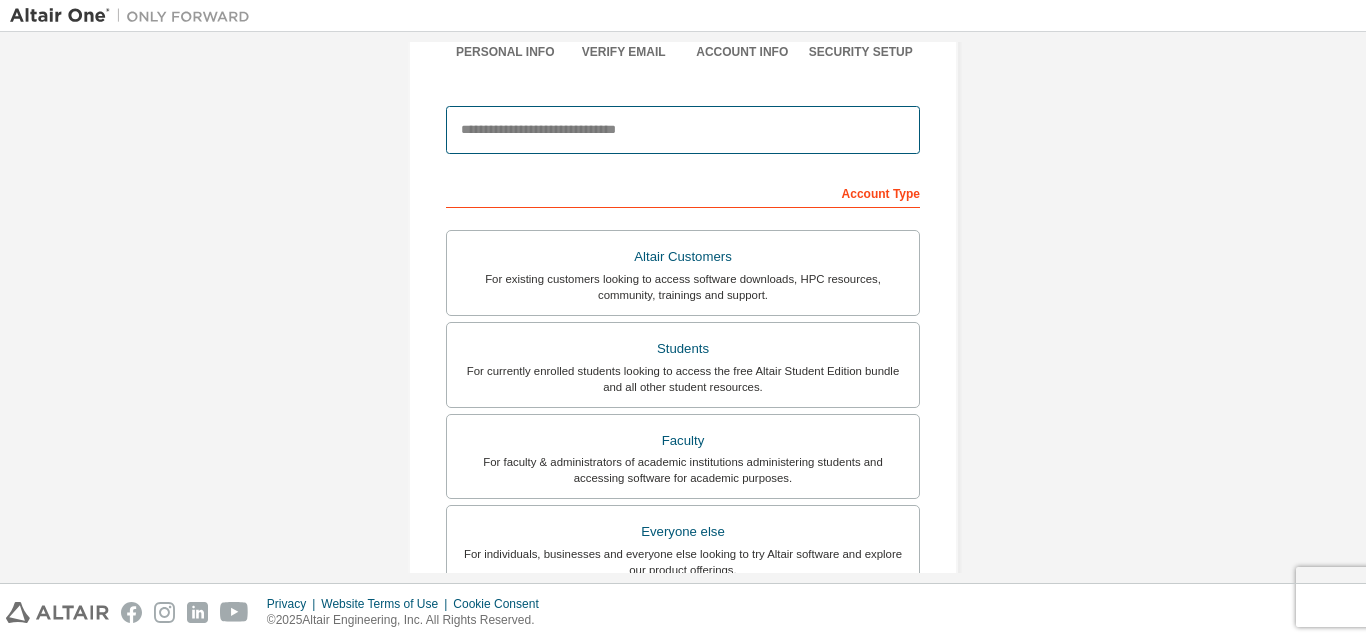 type on "**********" 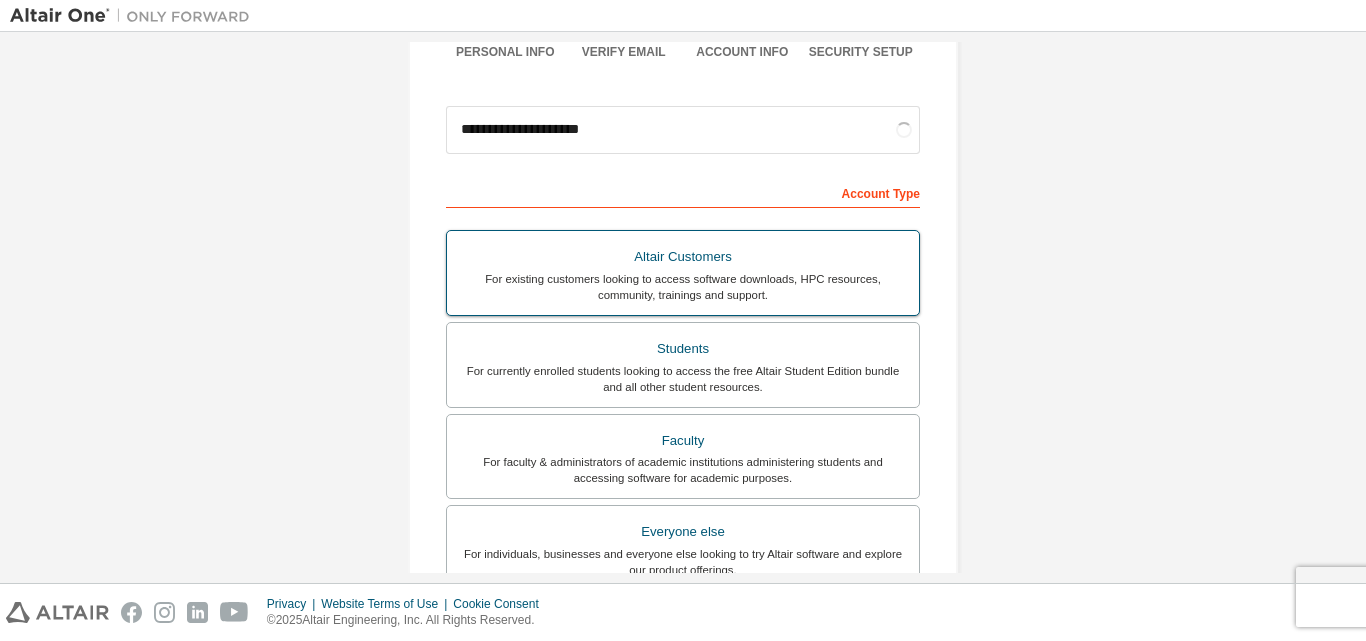 click on "Altair Customers" at bounding box center (683, 257) 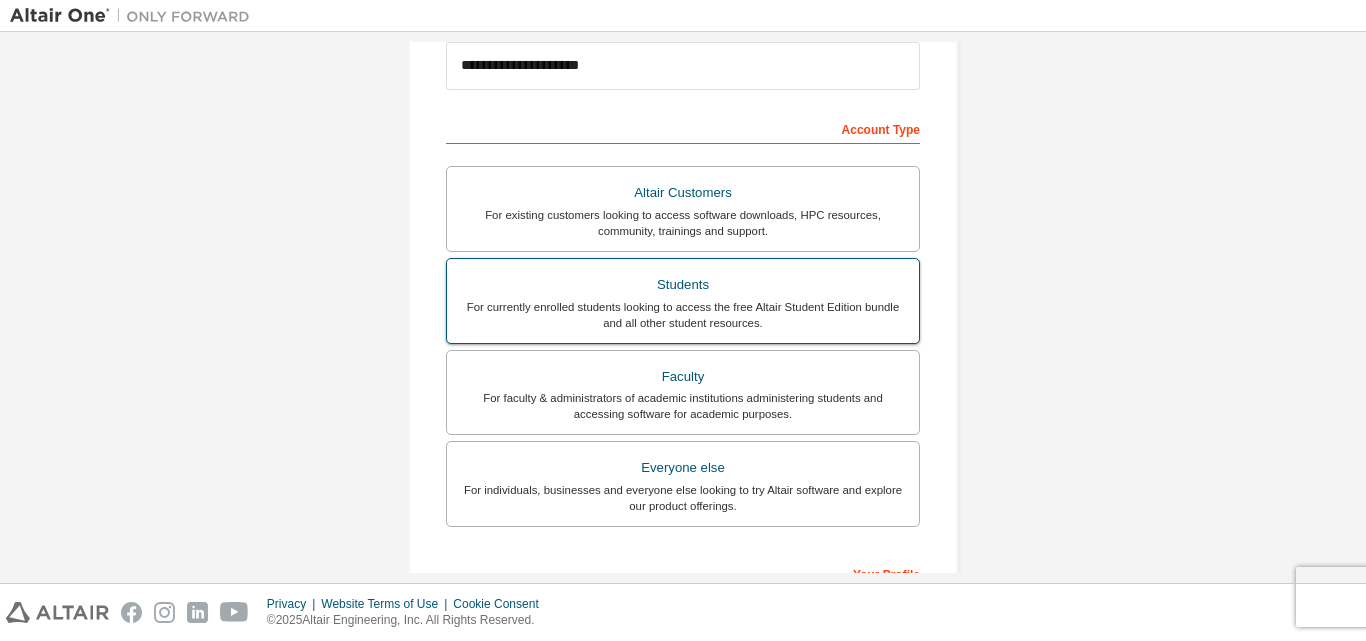 click on "For currently enrolled students looking to access the free Altair Student Edition bundle and all other student resources." at bounding box center (683, 315) 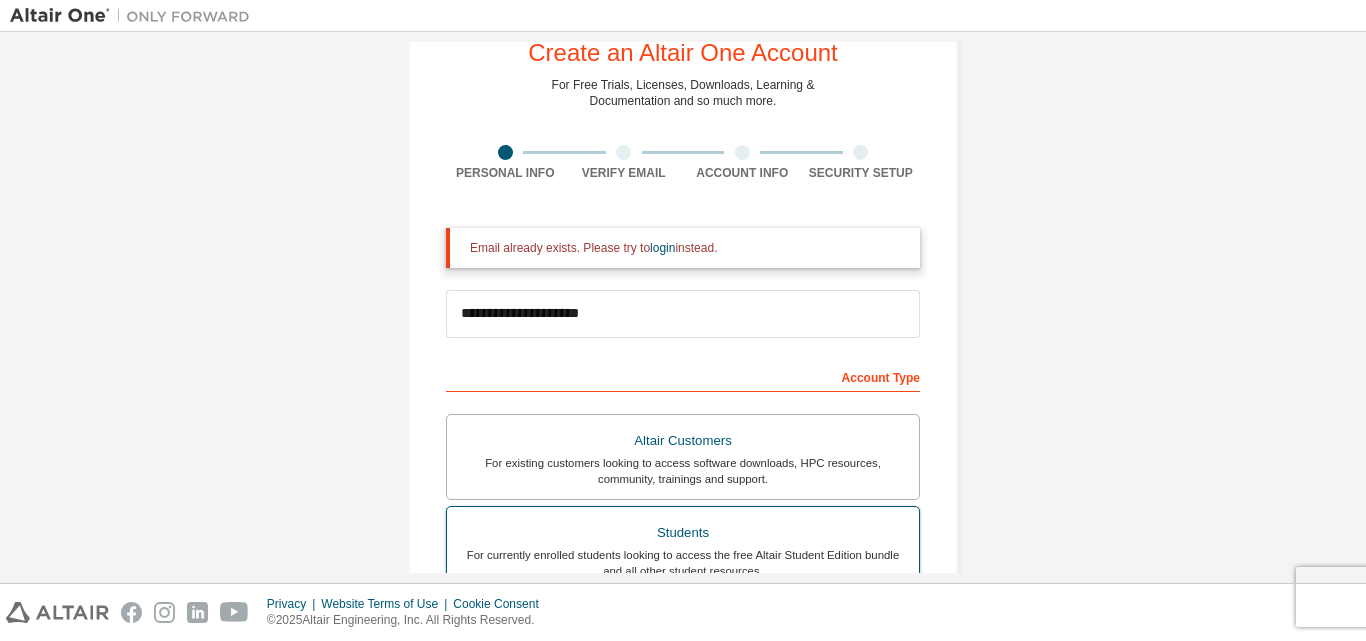 scroll, scrollTop: 65, scrollLeft: 0, axis: vertical 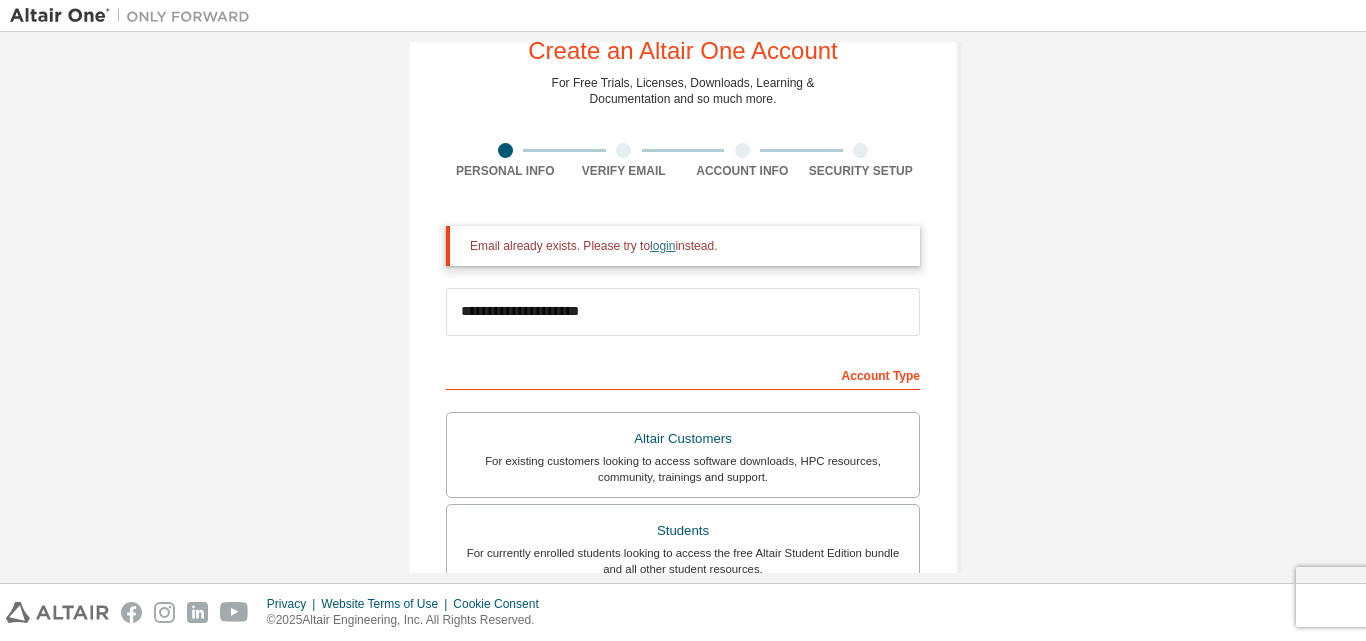 click on "login" at bounding box center (662, 246) 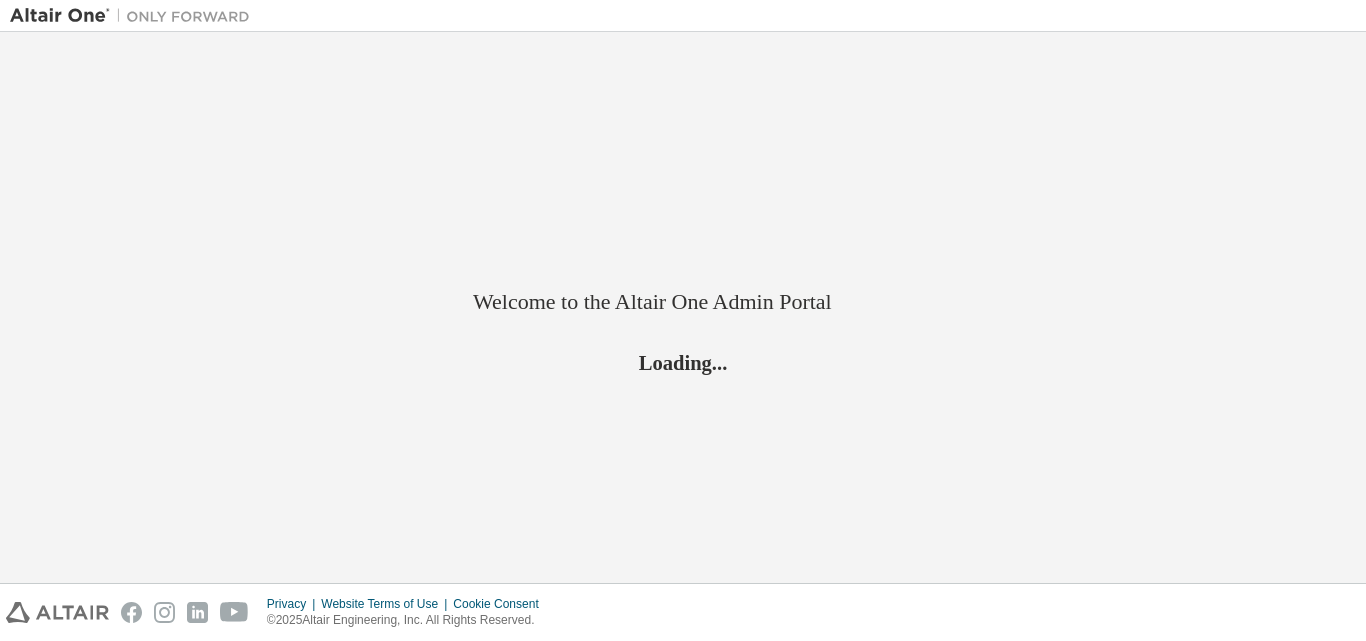 scroll, scrollTop: 0, scrollLeft: 0, axis: both 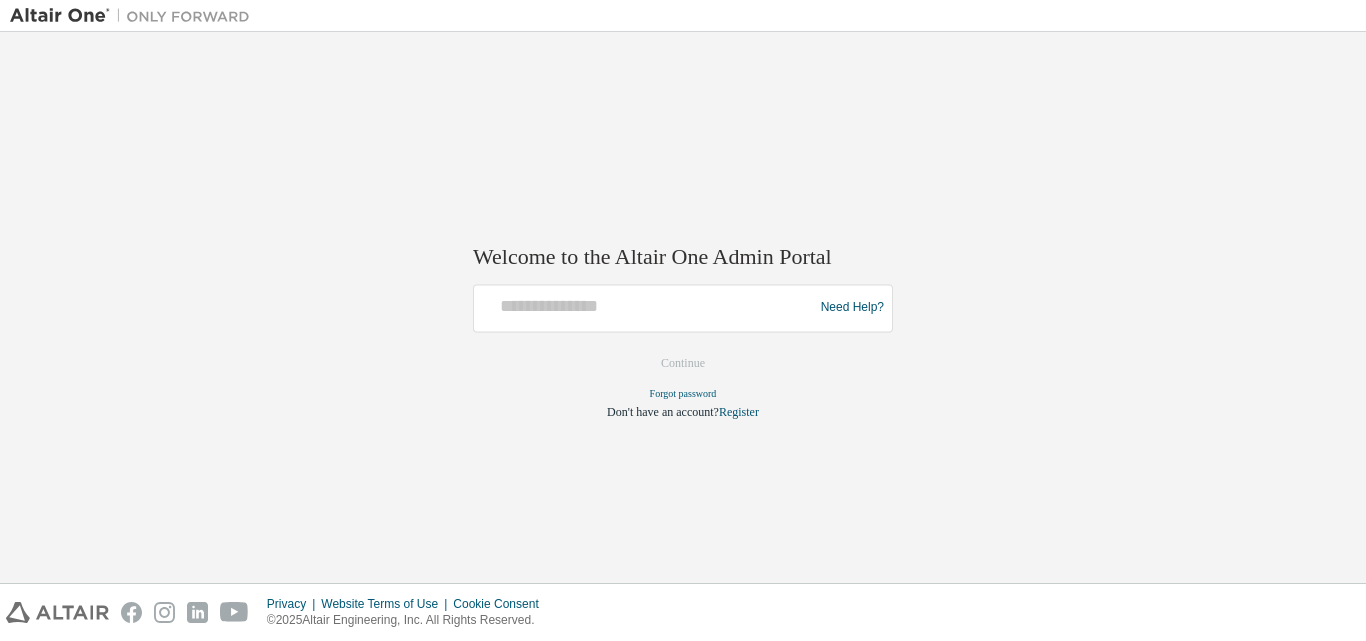 click at bounding box center (646, 308) 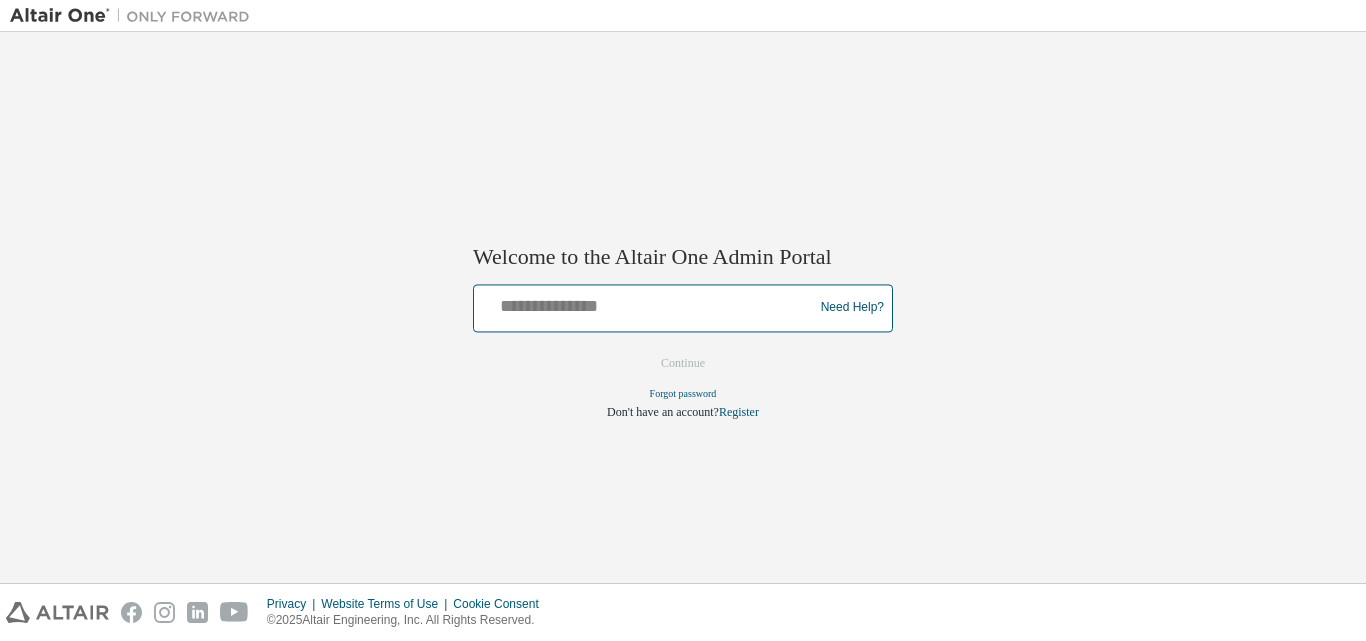 click at bounding box center [646, 303] 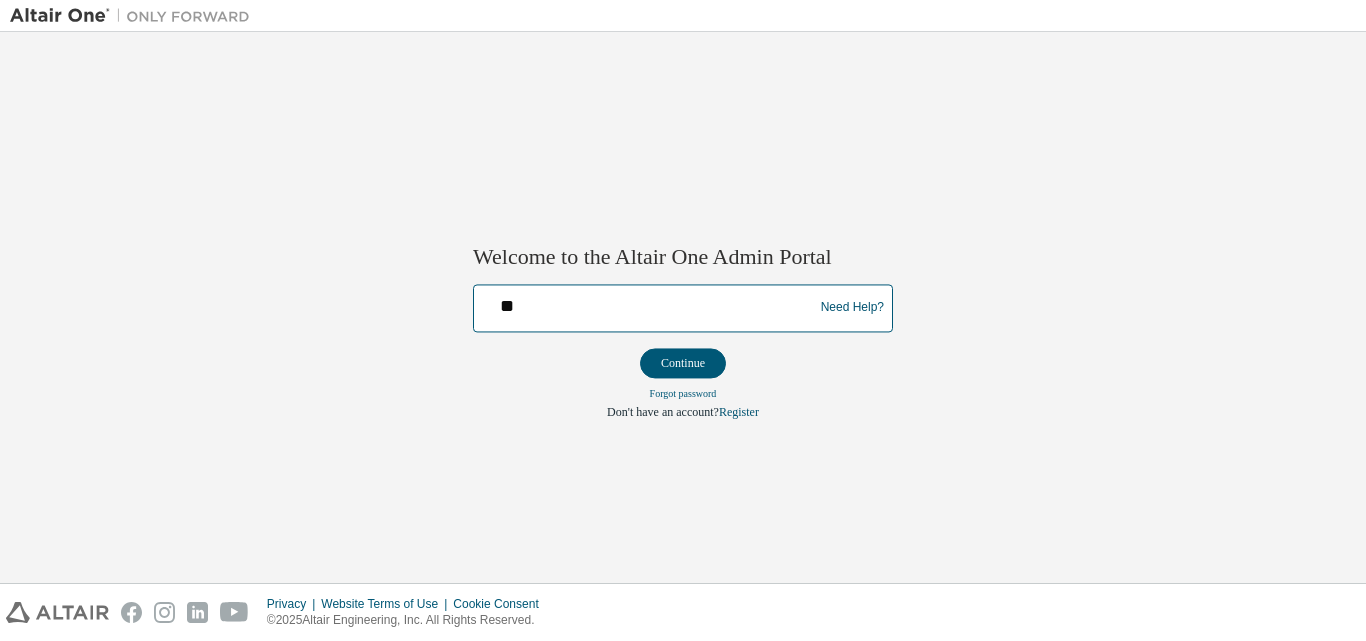 type on "*" 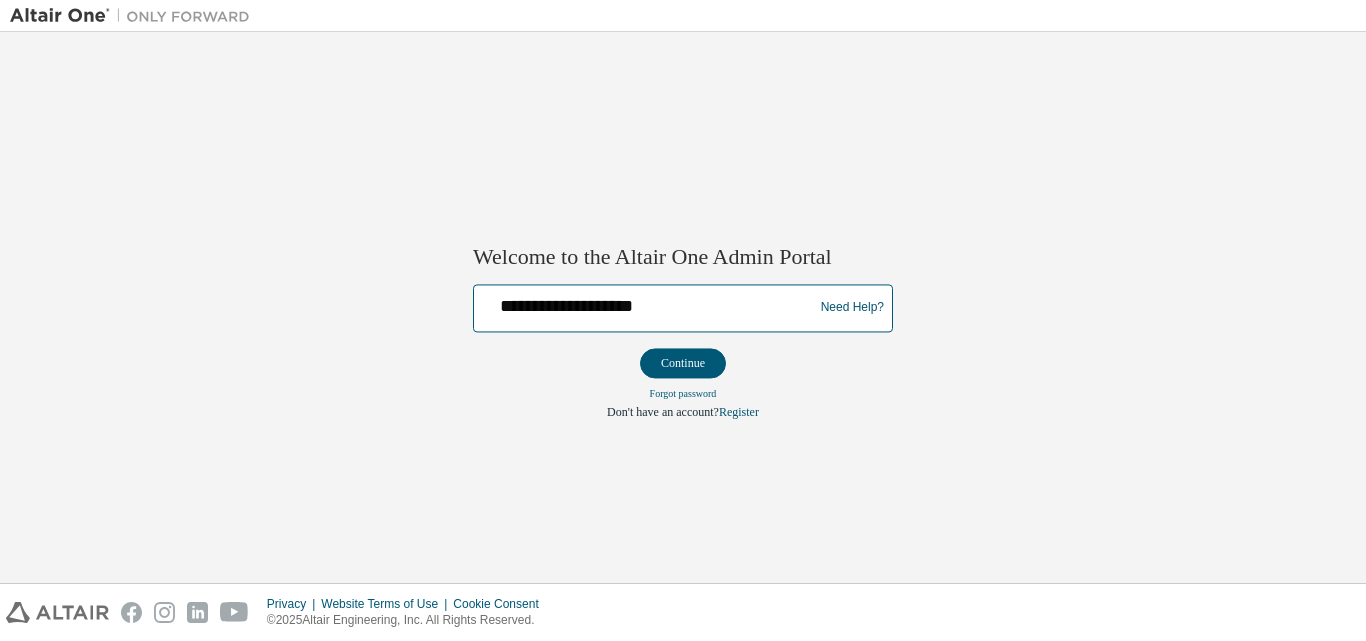 type on "**********" 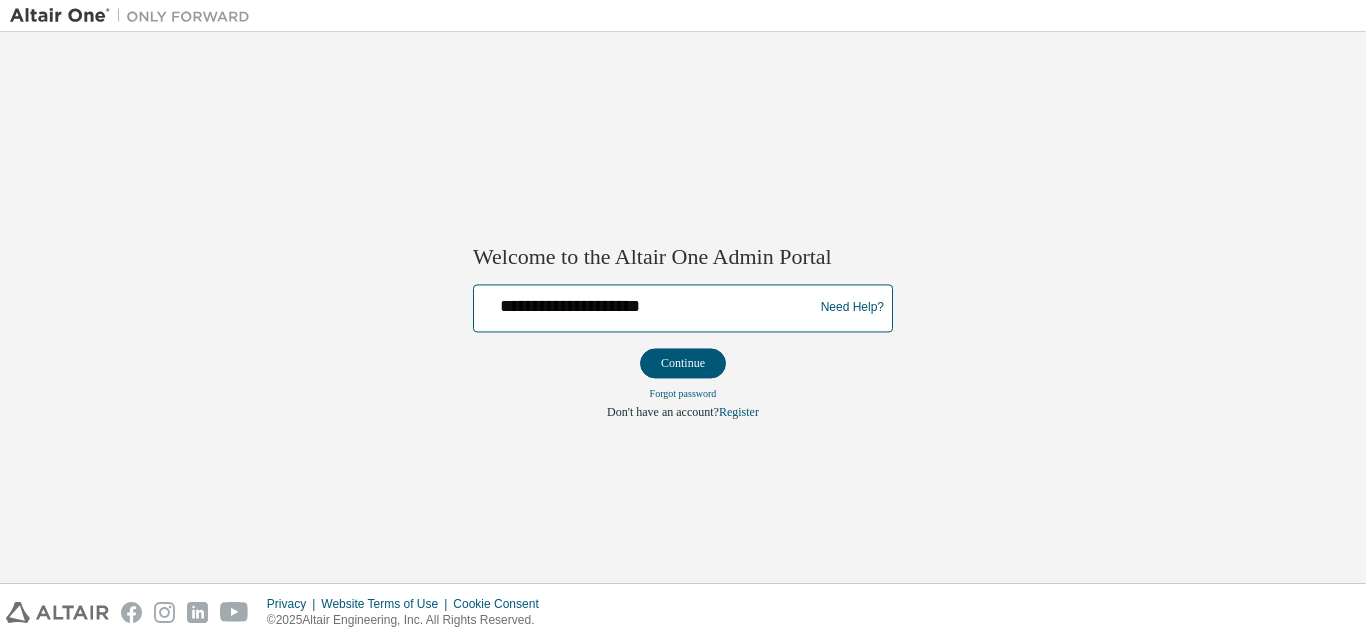 click on "Continue" at bounding box center [683, 363] 